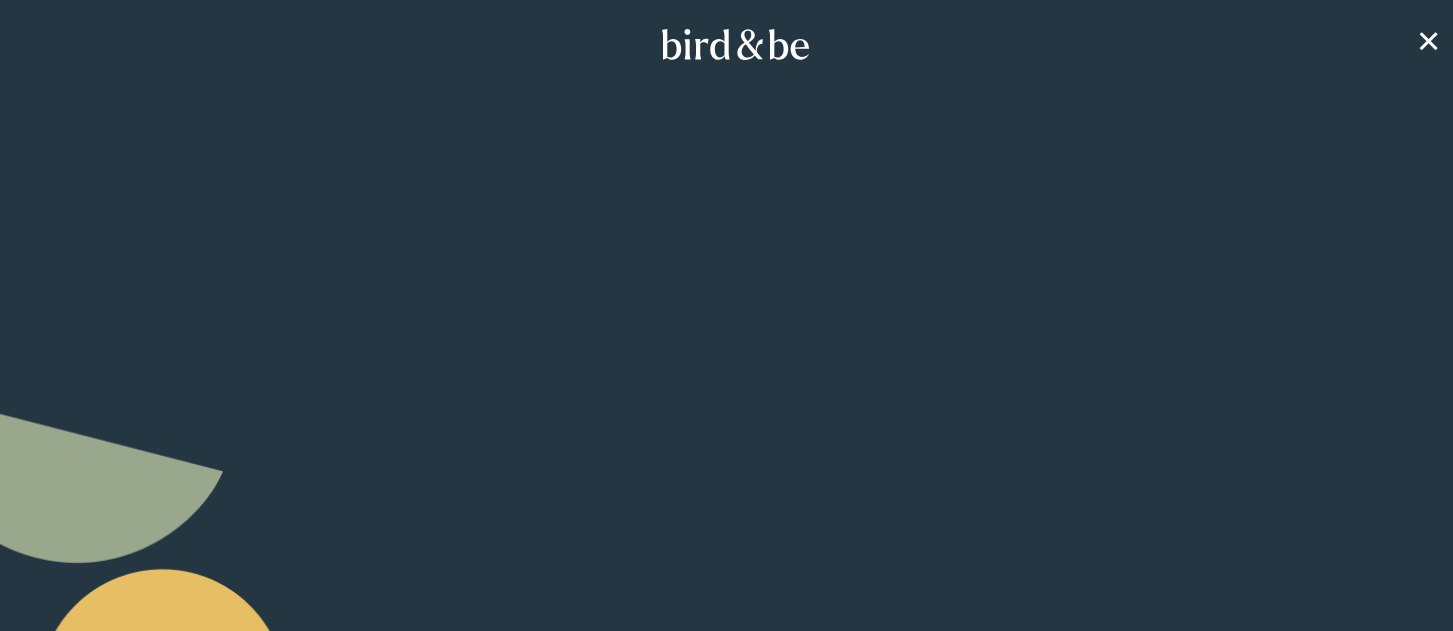 scroll, scrollTop: 0, scrollLeft: 0, axis: both 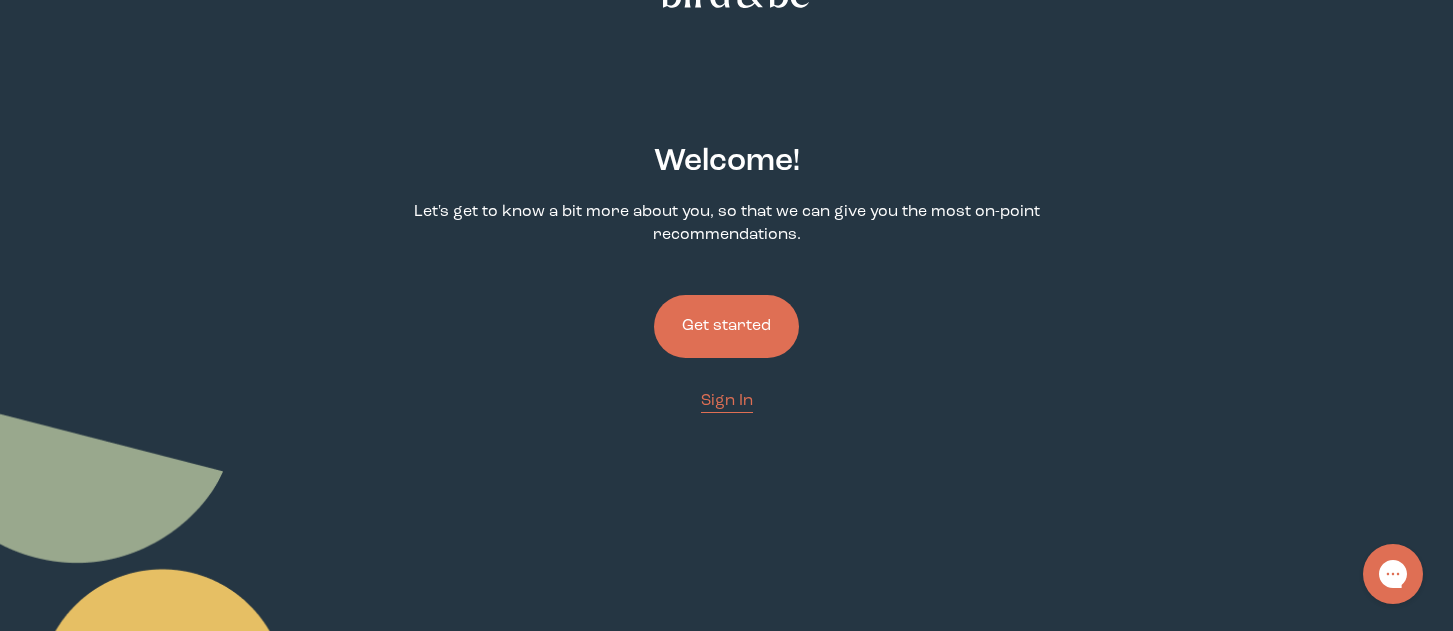 click on "Get started" at bounding box center [726, 326] 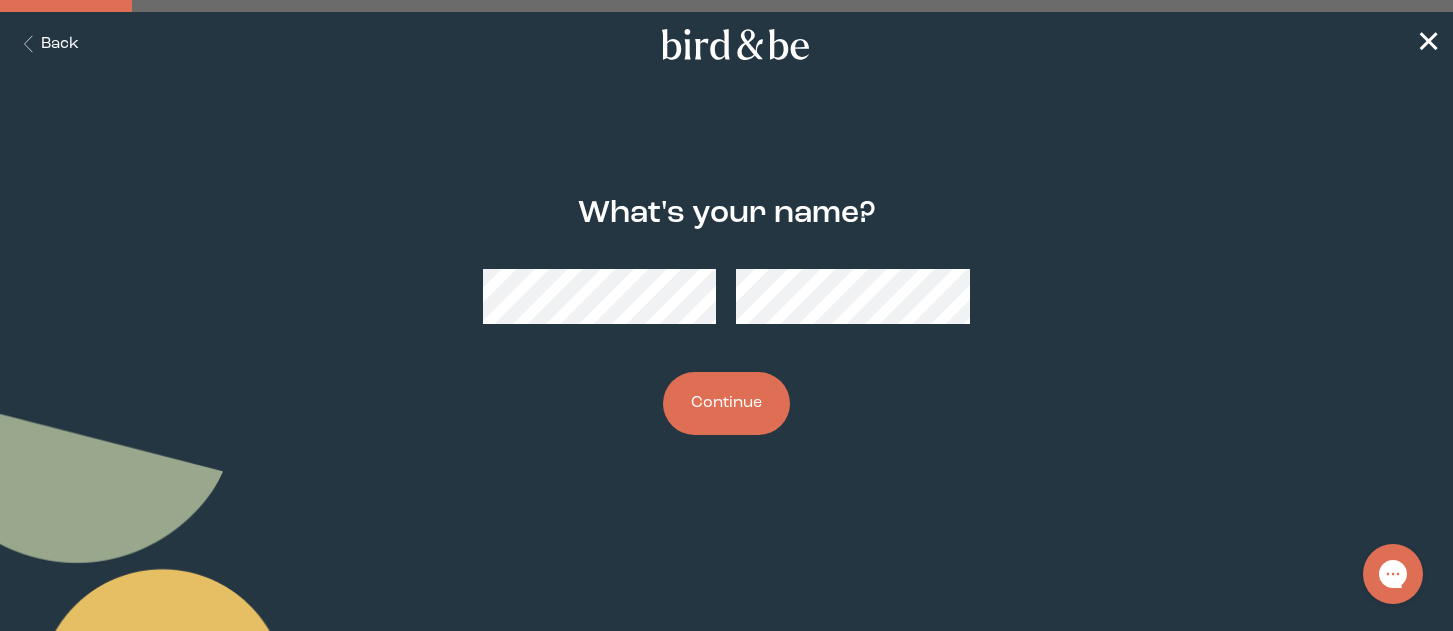 click on "plus-circle minus-circle close-circle Bird & Be Logo Bird & Be Logo arrow-left Leaf Search Seeds Hands with Leaf Seed with Sprout Flower Calendar with Leaf Cart Back ✕ What's your name? Continue
Quiz - Name" at bounding box center [726, 315] 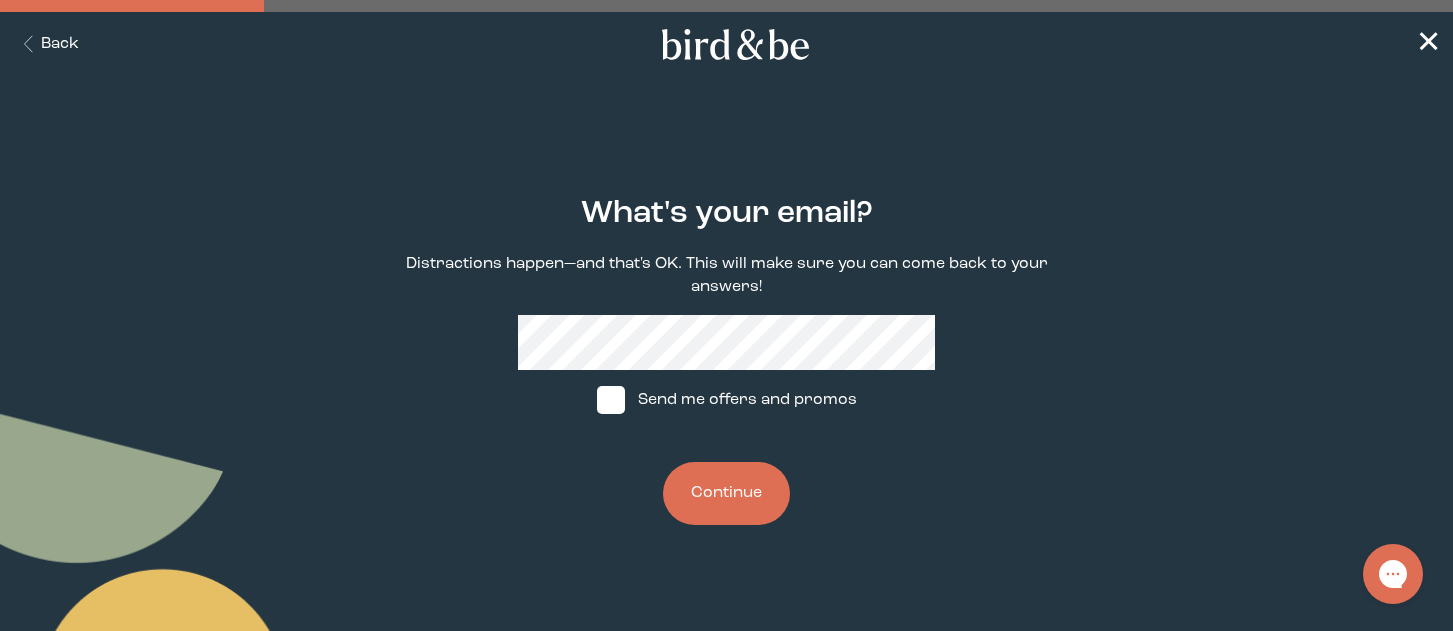 click on "Continue" at bounding box center [726, 493] 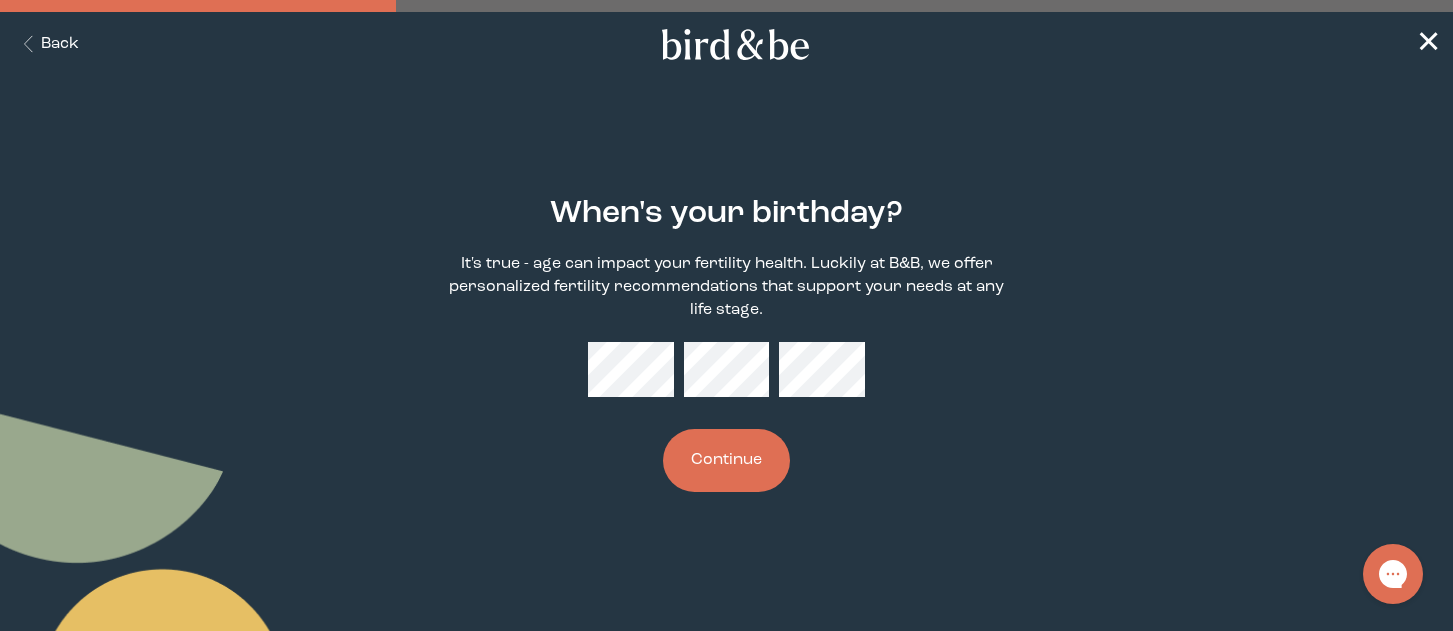click on "Continue" at bounding box center (726, 460) 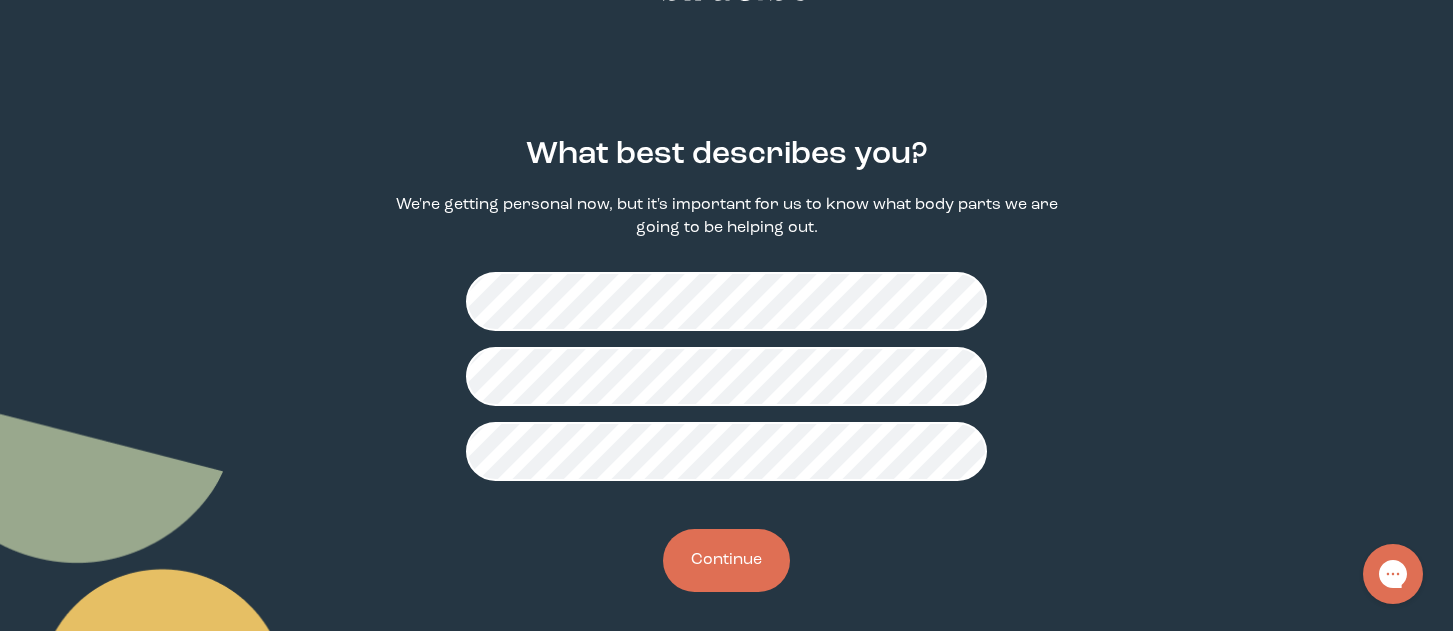 scroll, scrollTop: 68, scrollLeft: 0, axis: vertical 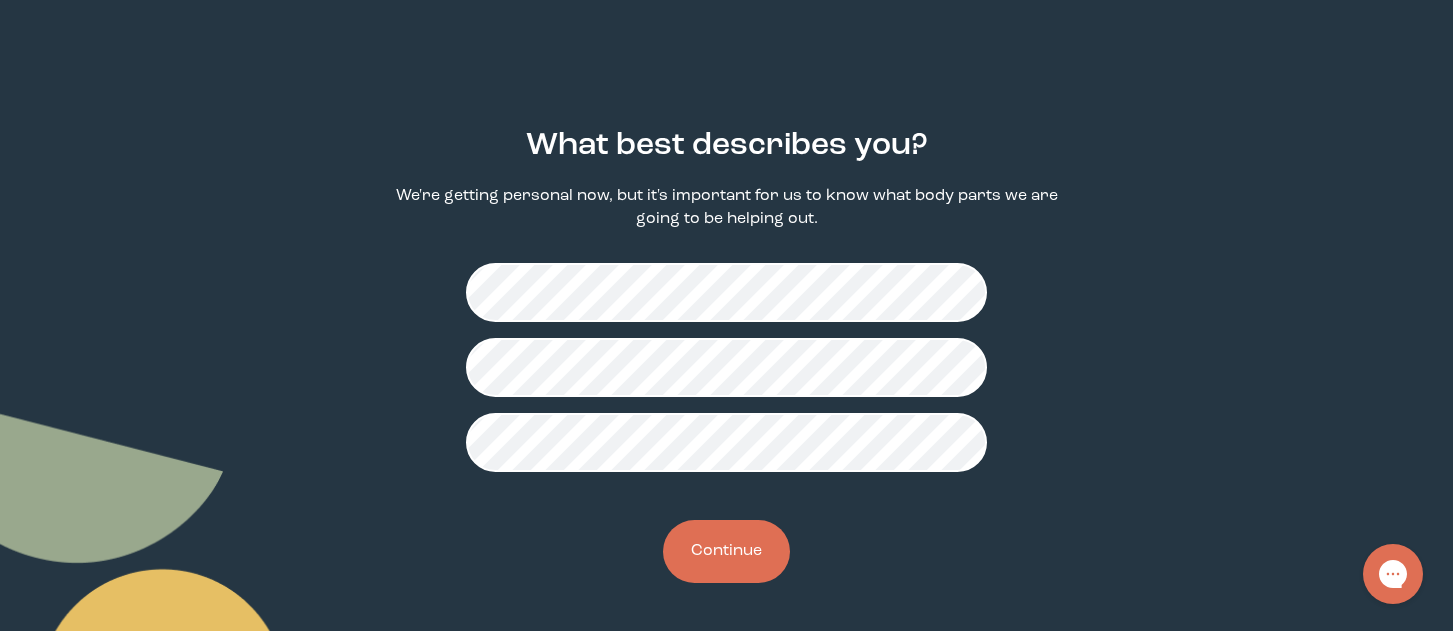 click on "Continue" at bounding box center [726, 551] 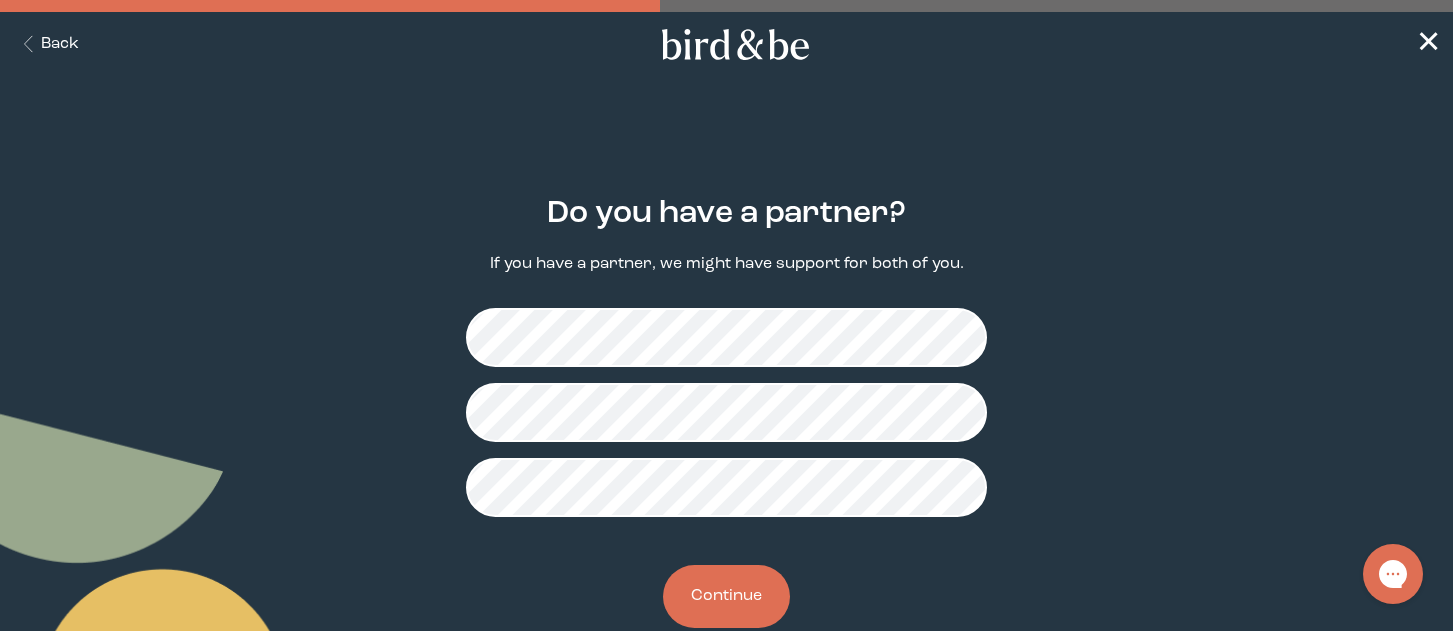 click on "Continue" at bounding box center [726, 596] 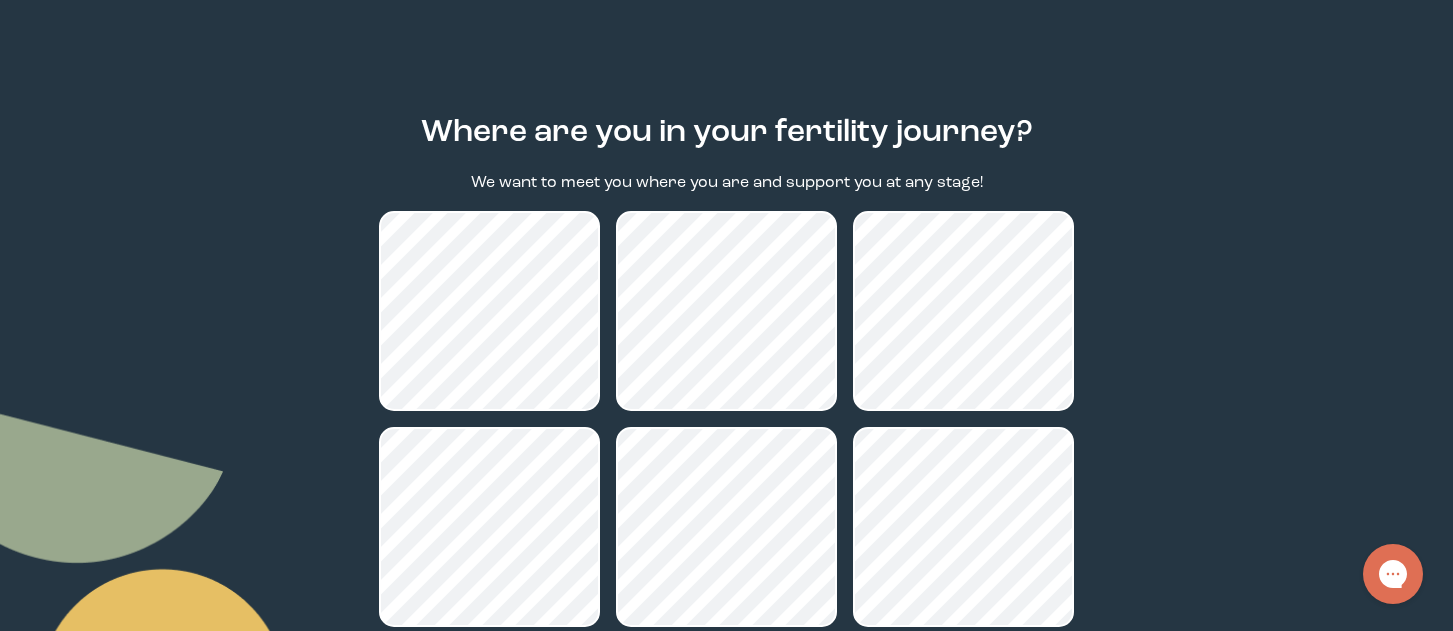 scroll, scrollTop: 85, scrollLeft: 0, axis: vertical 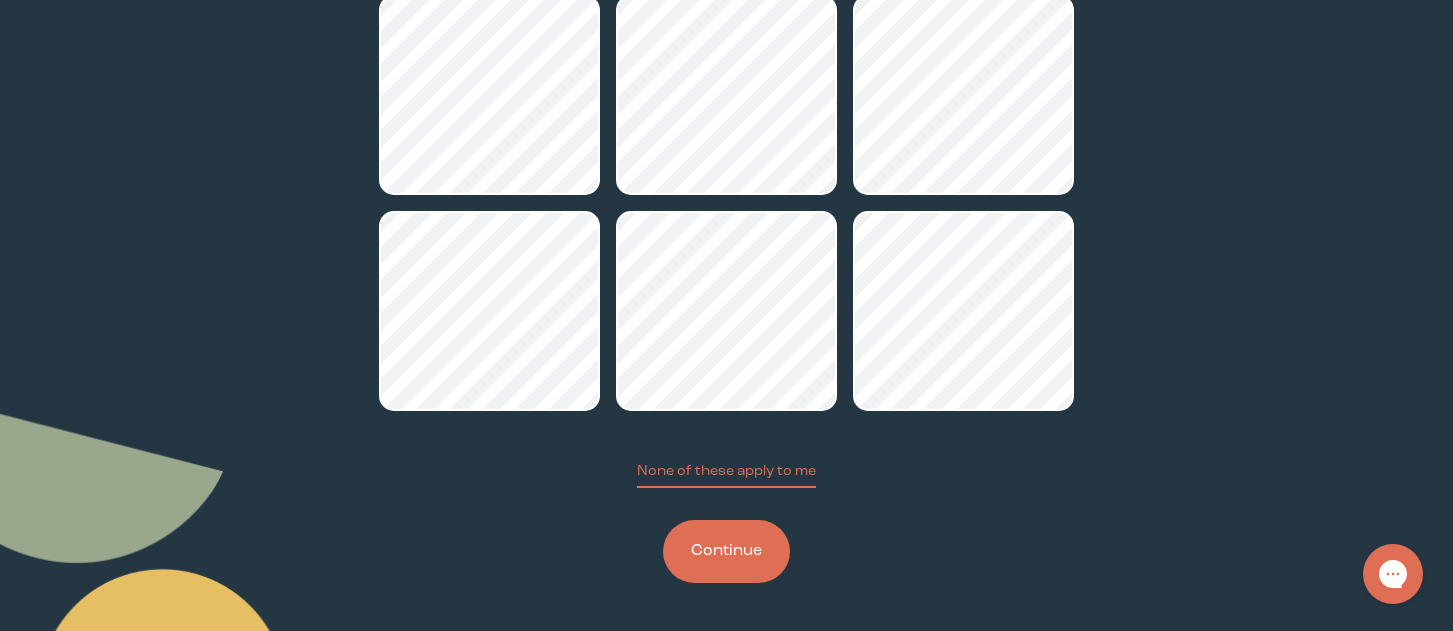 click on "Continue" at bounding box center [726, 551] 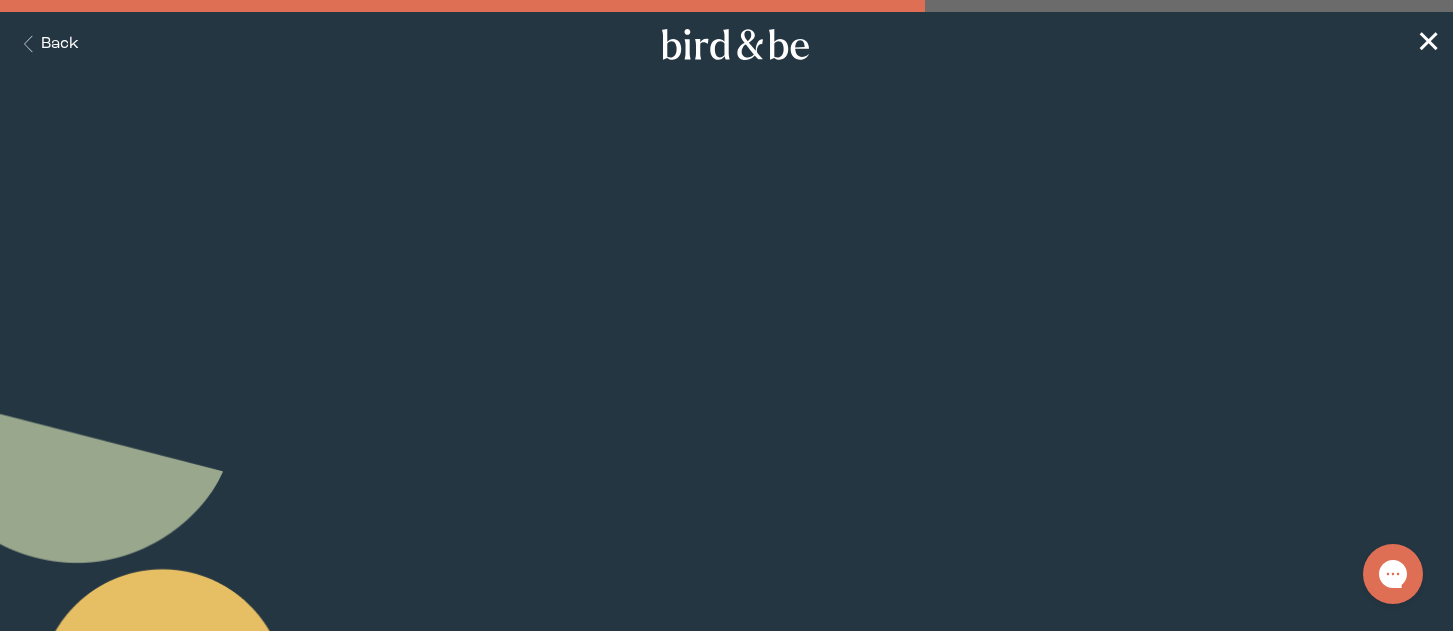 scroll, scrollTop: 0, scrollLeft: 0, axis: both 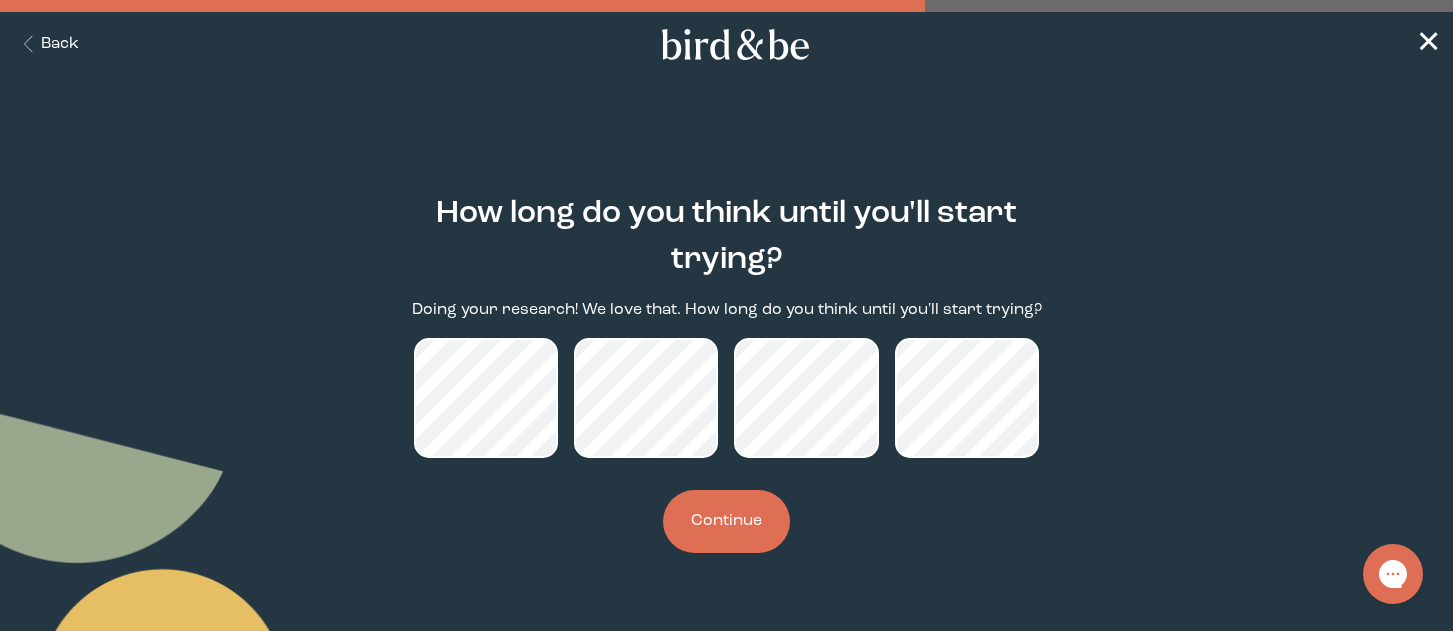 click on "Continue" at bounding box center (726, 521) 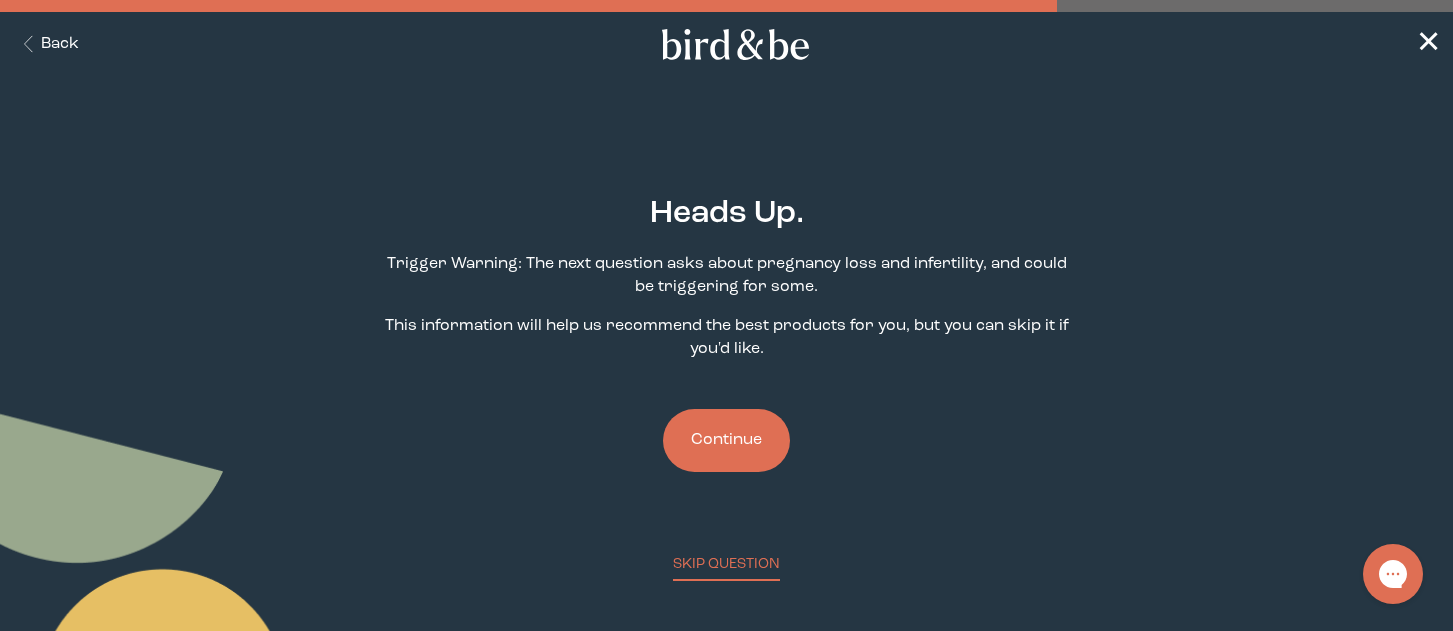 click on "Continue" at bounding box center [726, 440] 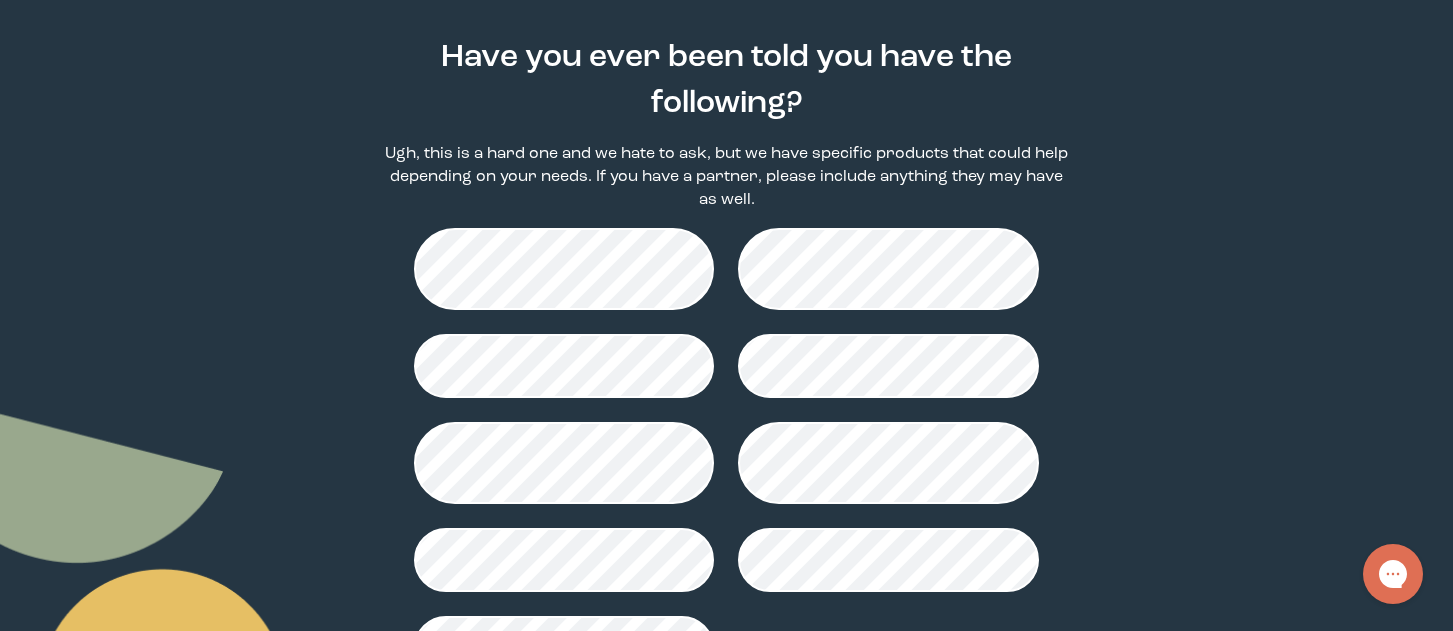 scroll, scrollTop: 250, scrollLeft: 0, axis: vertical 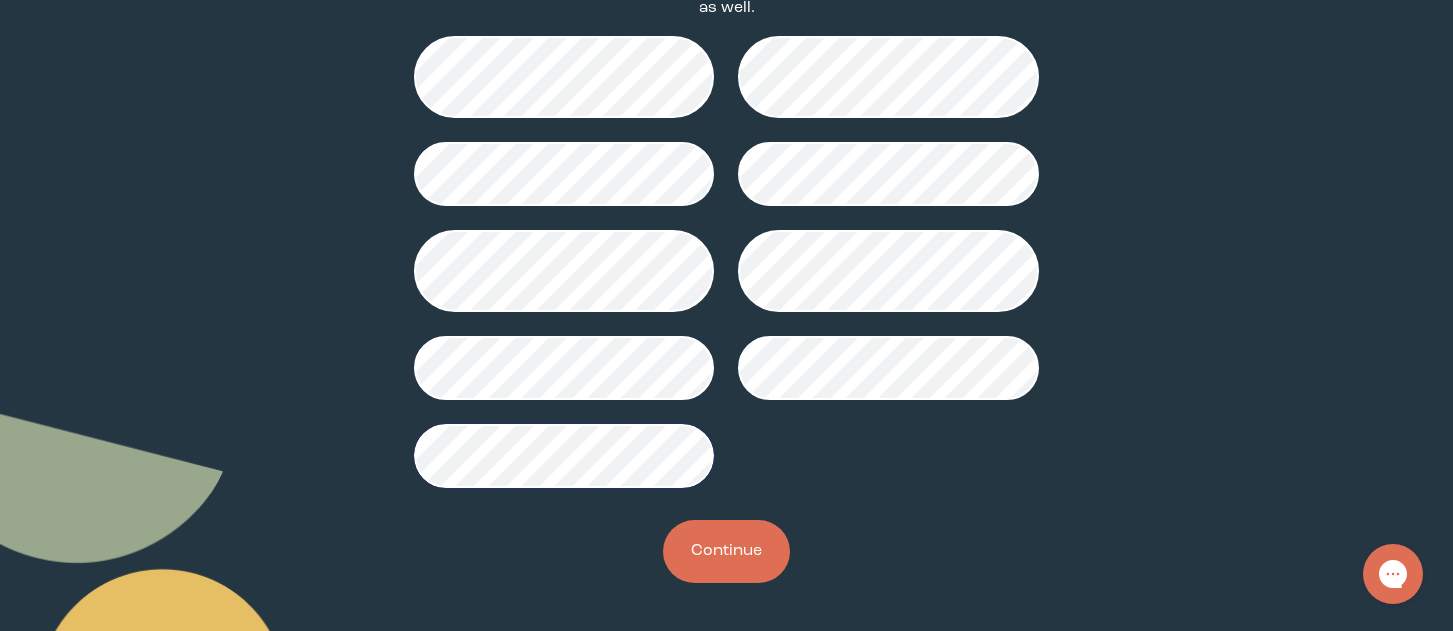 click on "Continue" at bounding box center [726, 551] 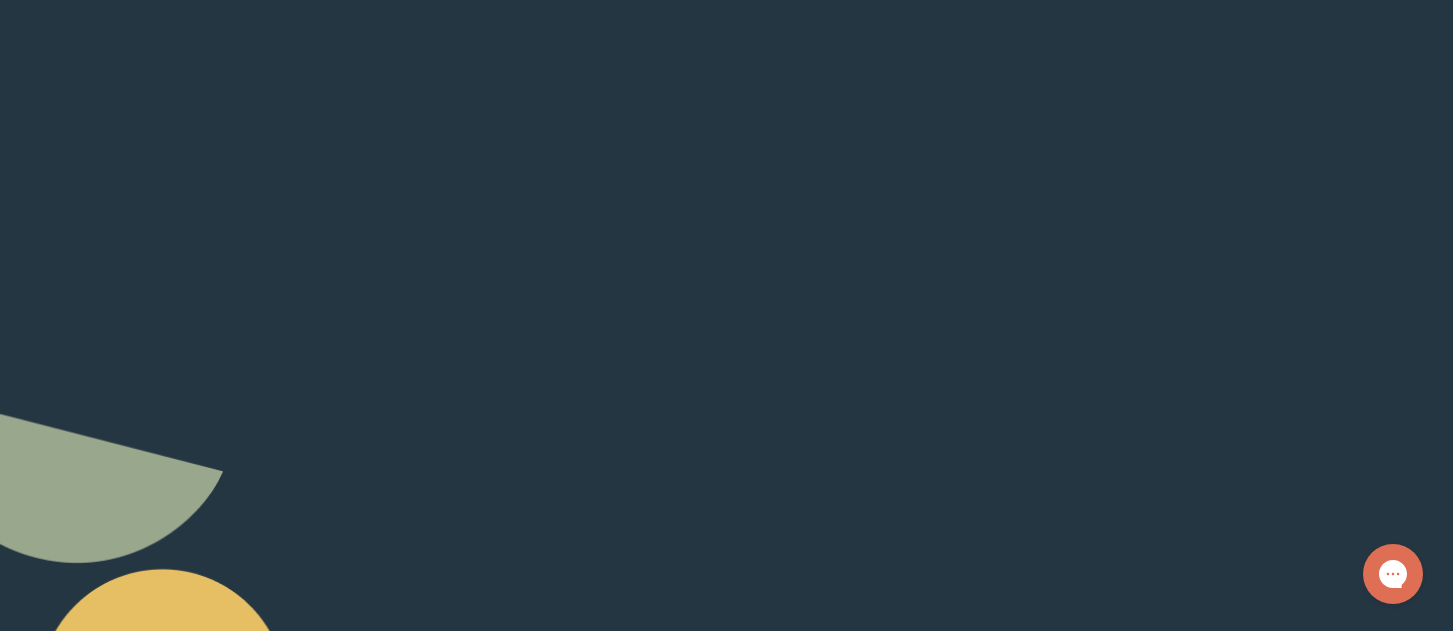 scroll, scrollTop: 0, scrollLeft: 0, axis: both 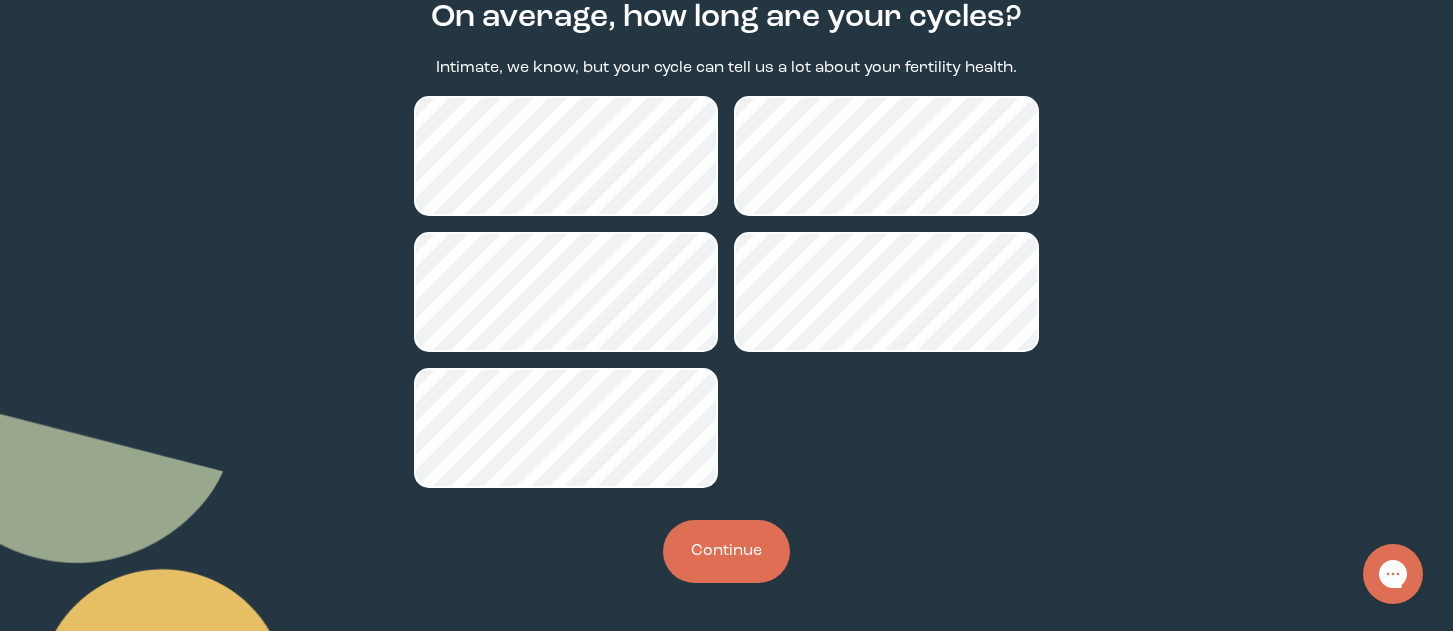 click on "Continue" at bounding box center (726, 551) 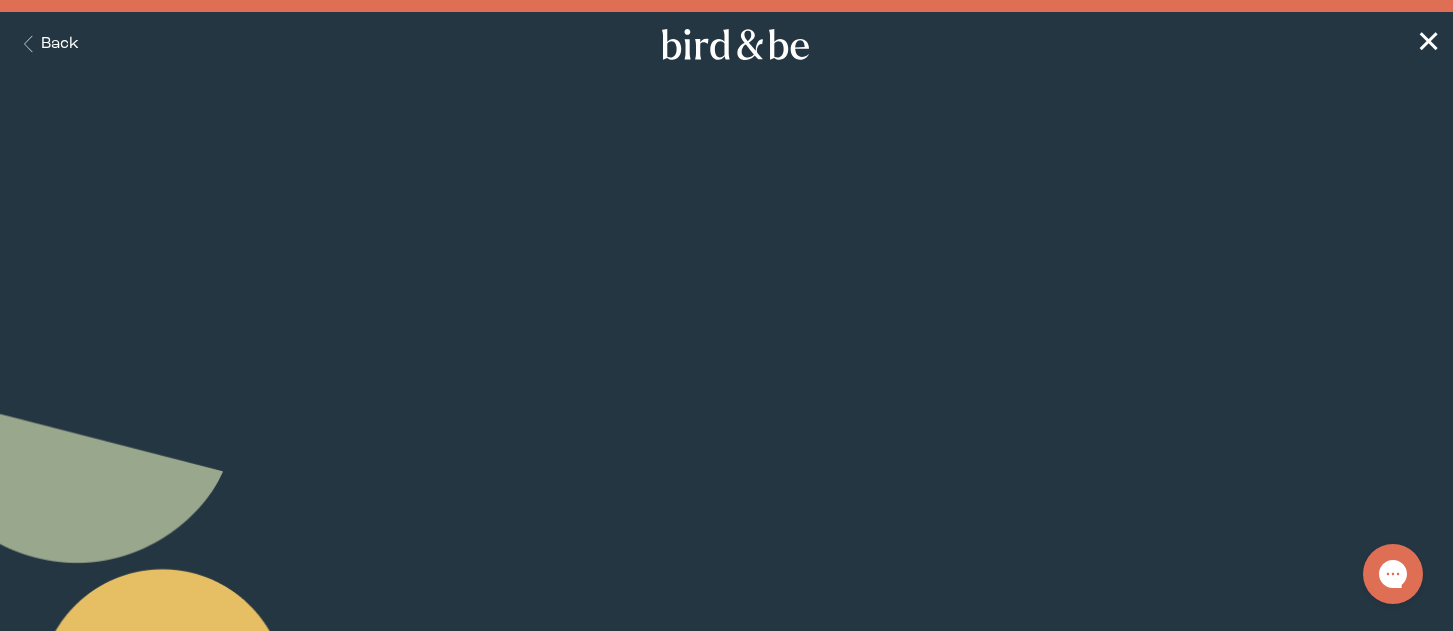 scroll, scrollTop: 0, scrollLeft: 0, axis: both 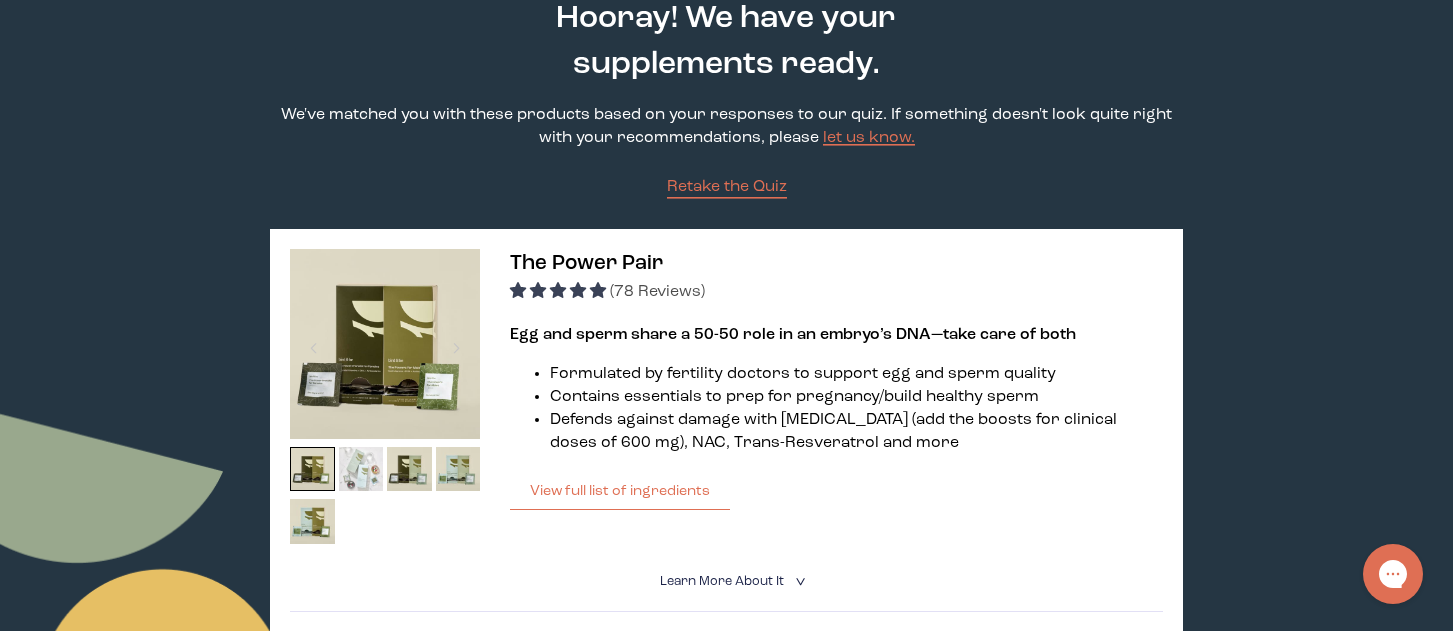 click at bounding box center (361, 469) 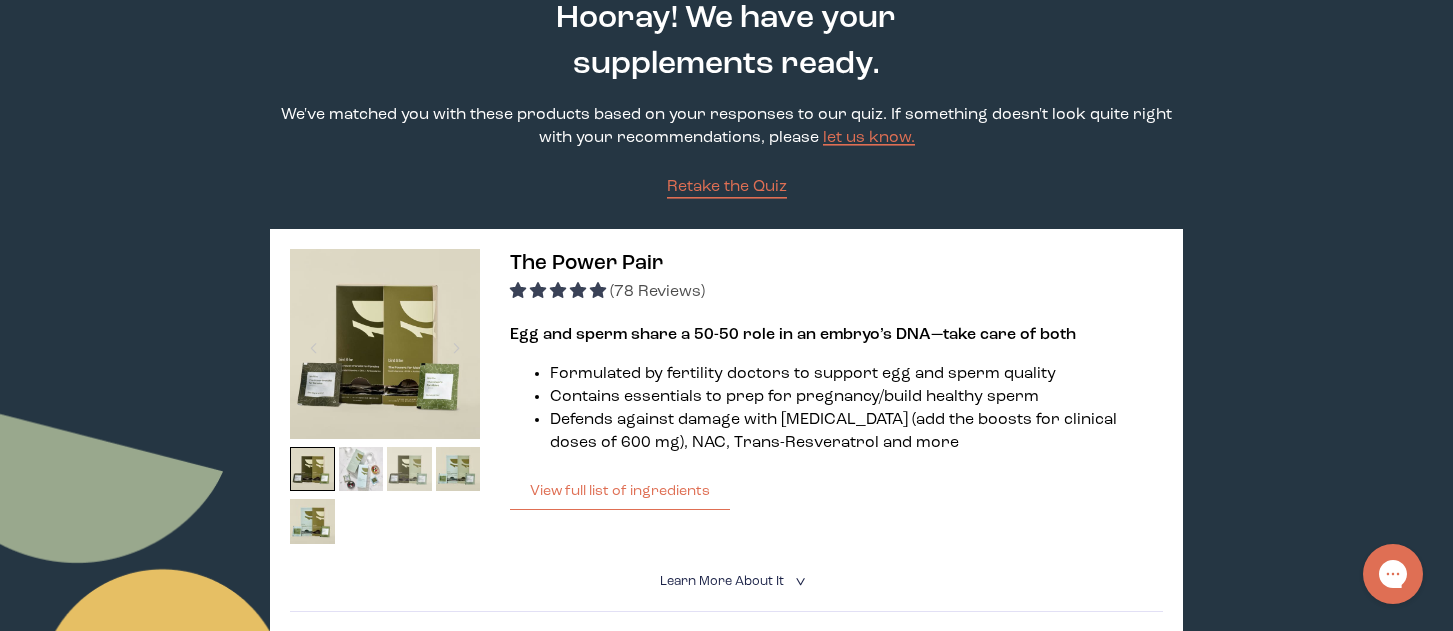click at bounding box center [409, 469] 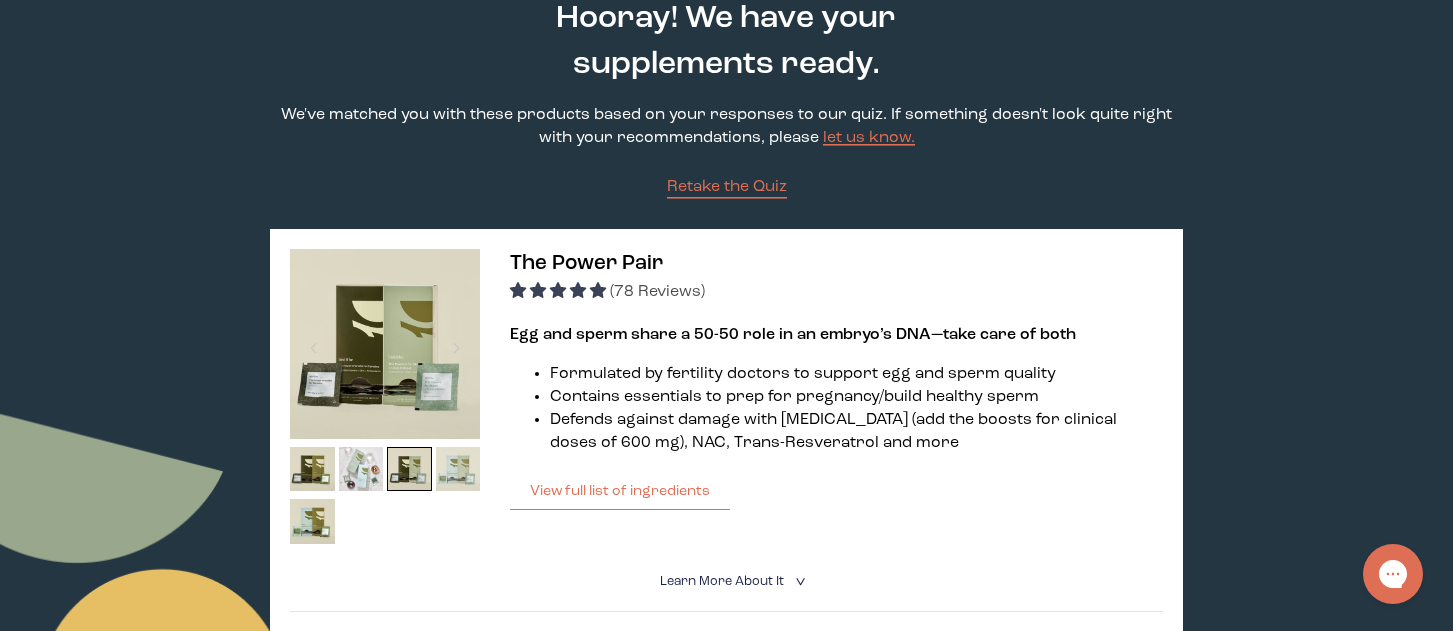 click at bounding box center [458, 469] 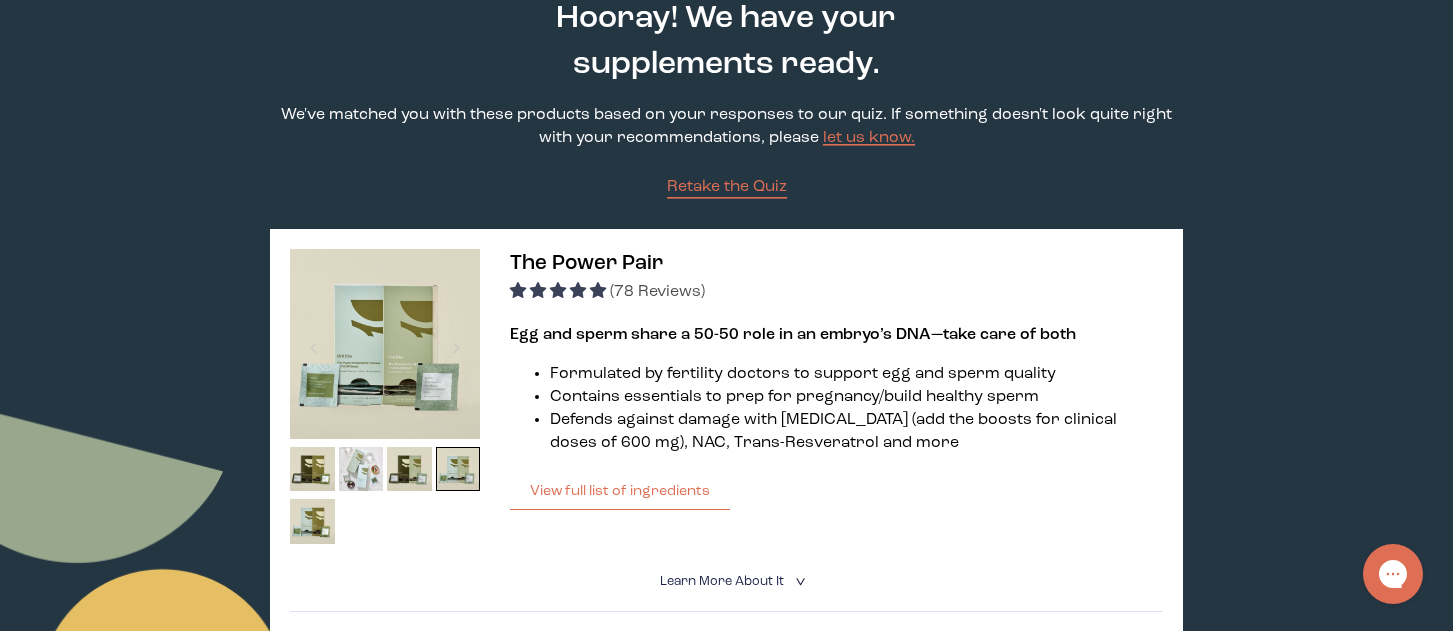 click at bounding box center [385, 344] 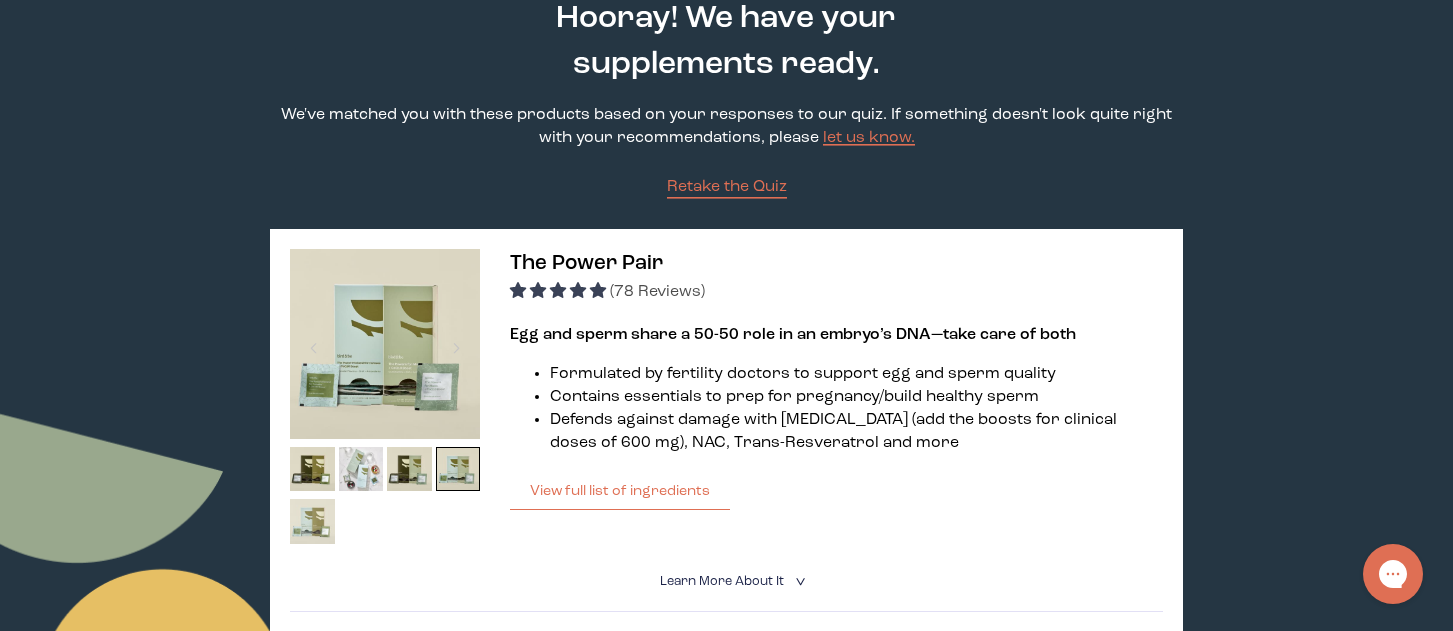 click at bounding box center [312, 521] 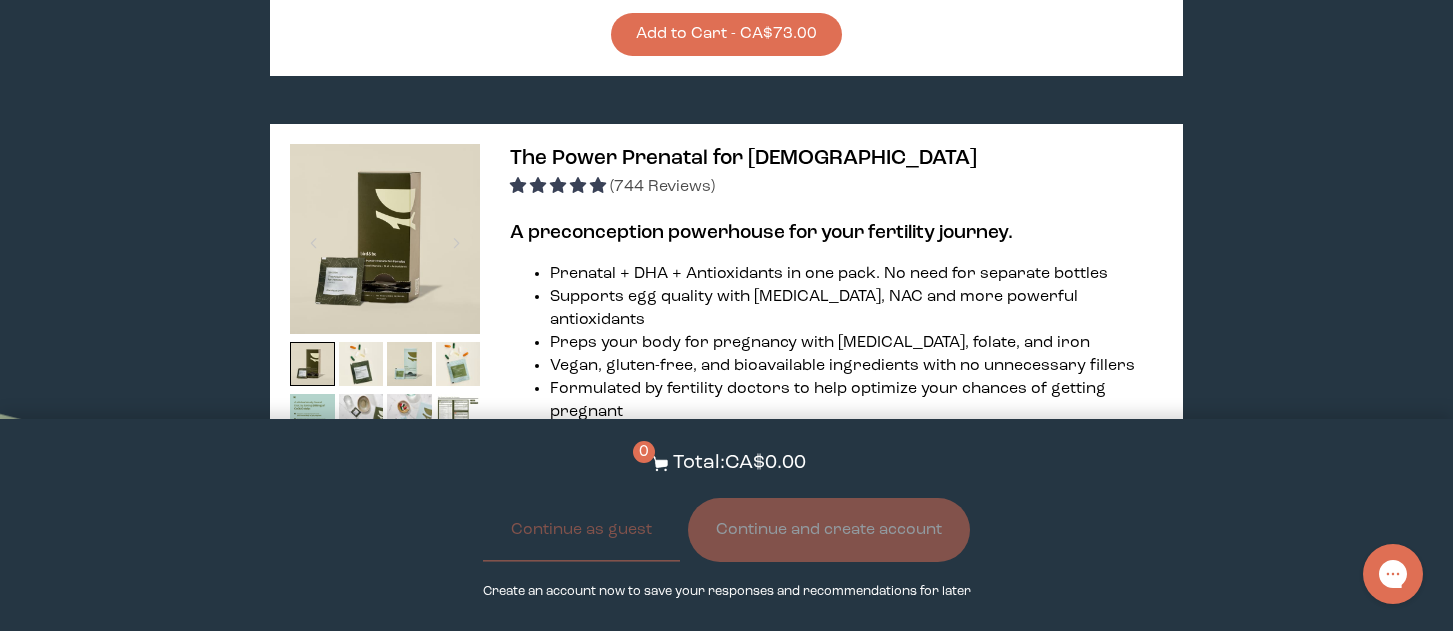 scroll, scrollTop: 2004, scrollLeft: 0, axis: vertical 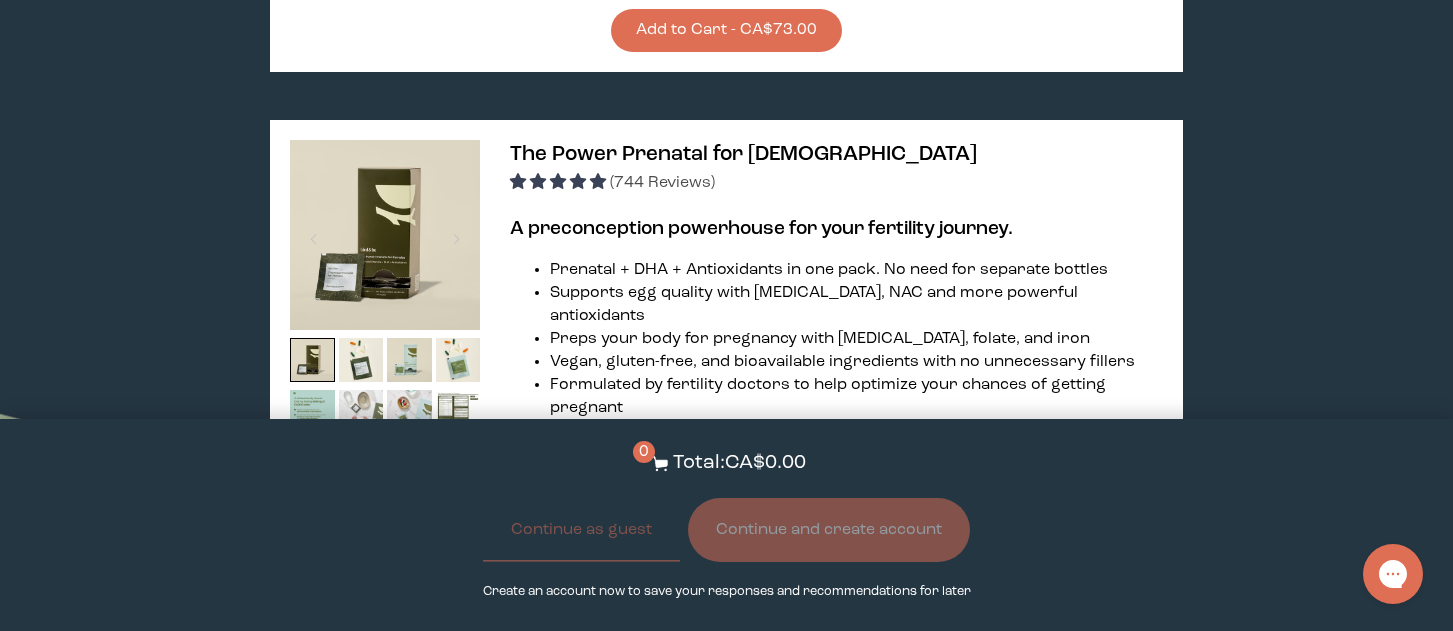 click at bounding box center (361, 412) 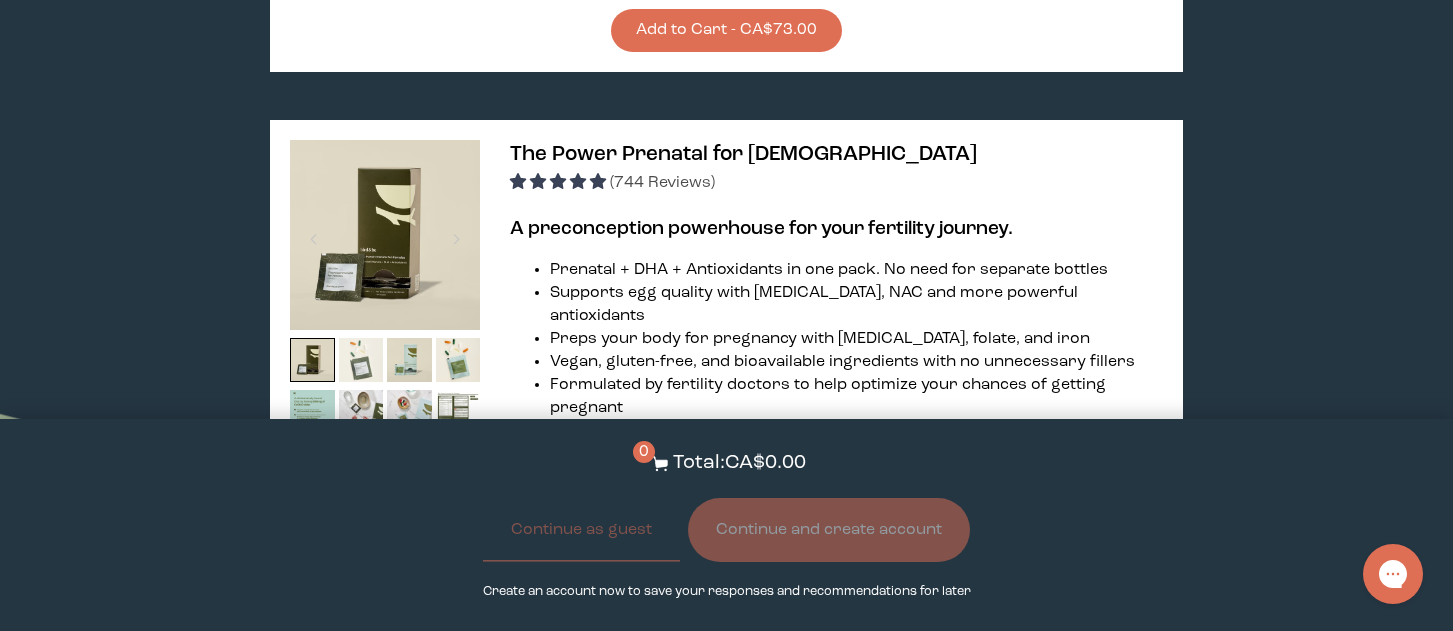 click at bounding box center [361, 360] 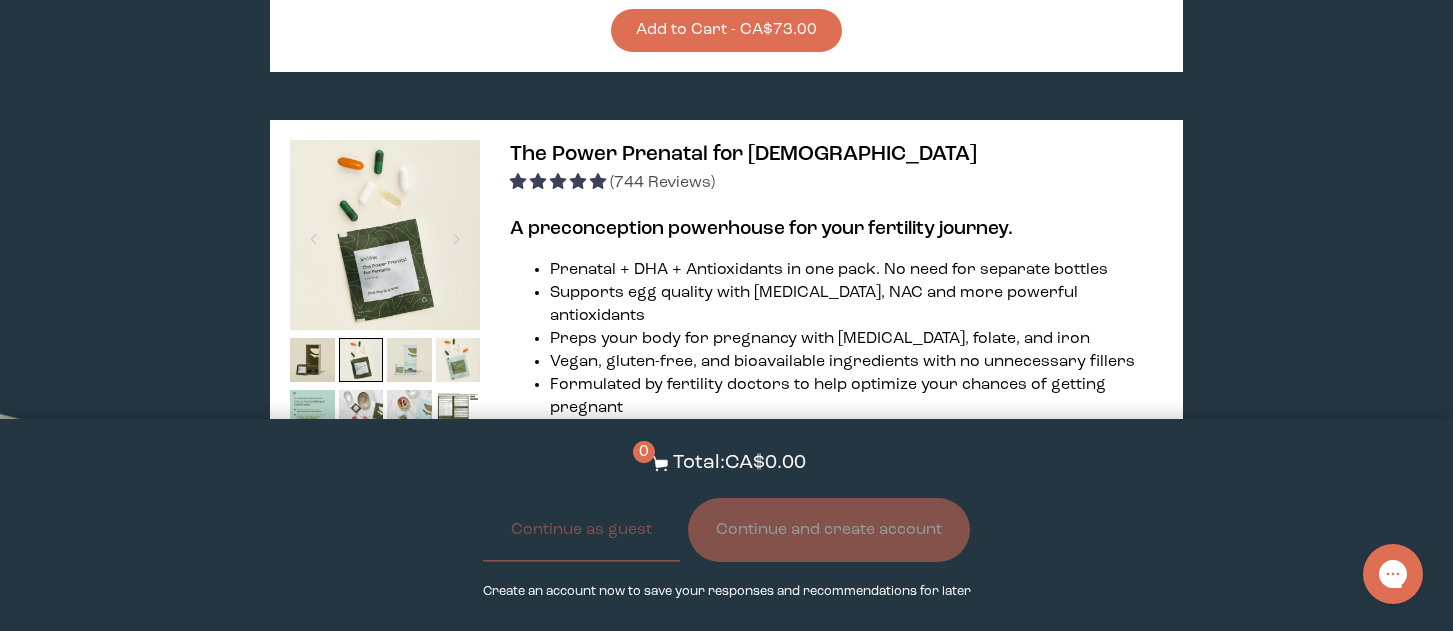 click at bounding box center [409, 360] 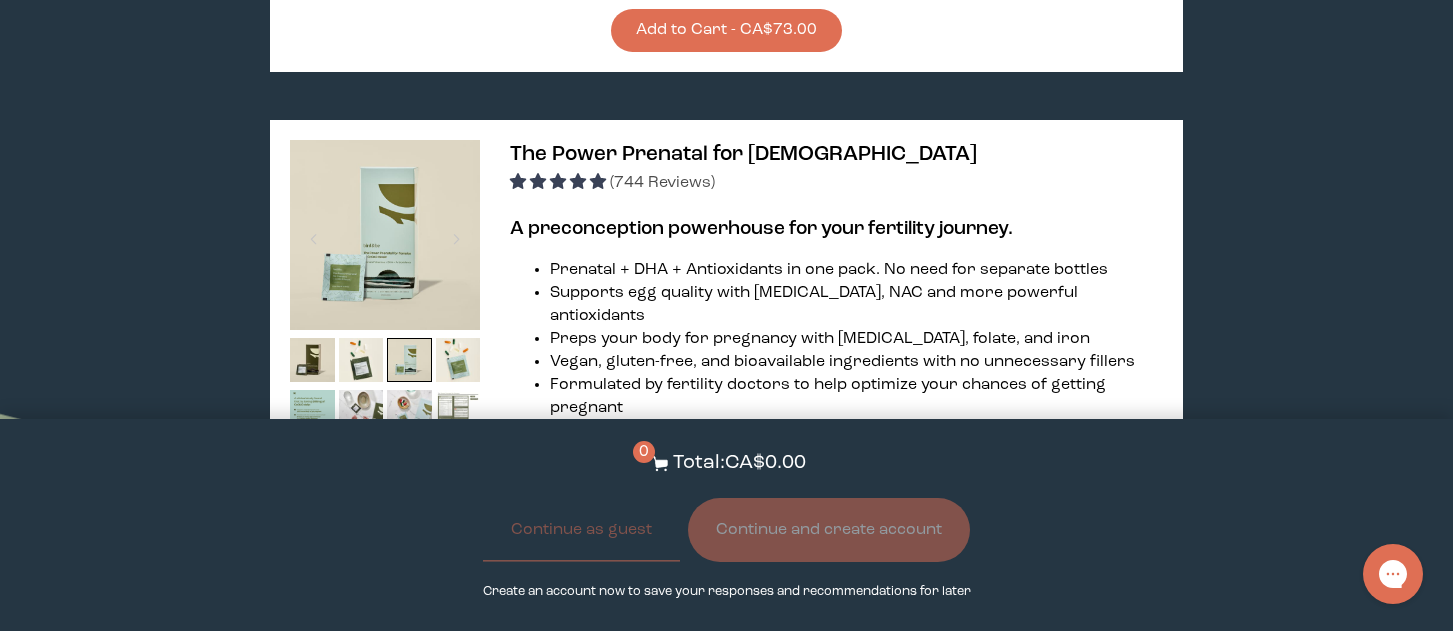 click at bounding box center (458, 412) 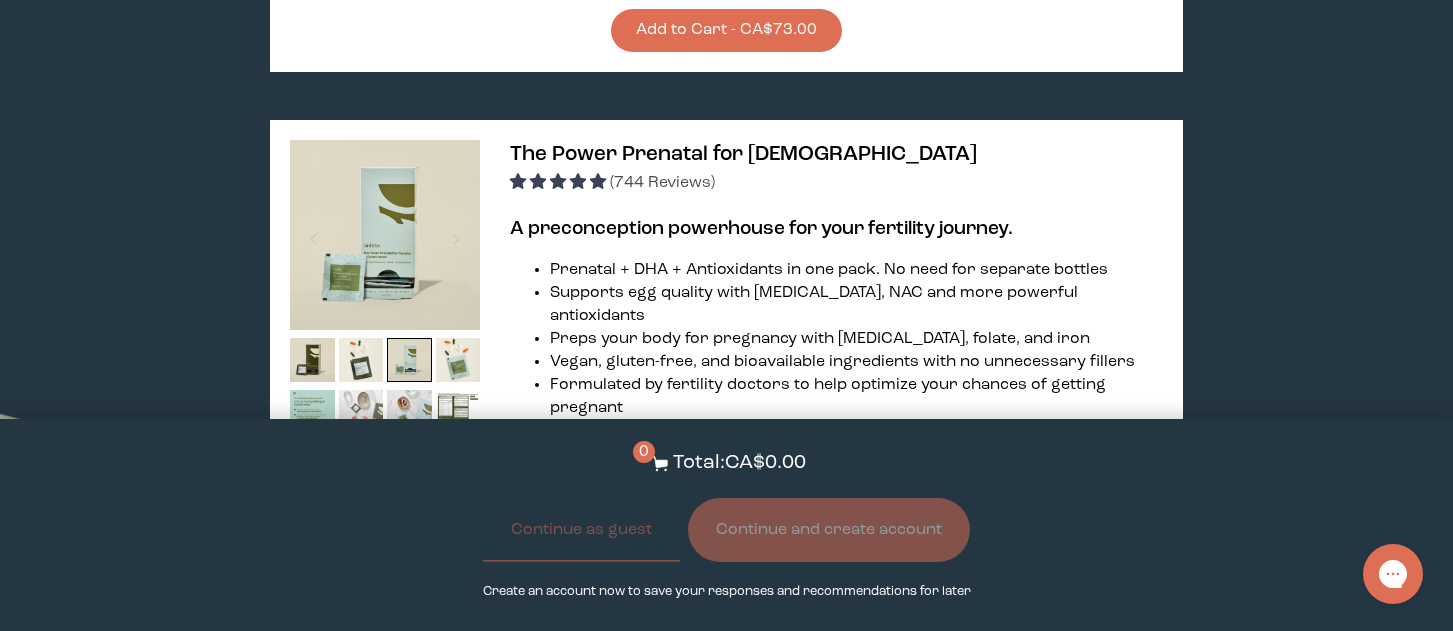 click at bounding box center (361, 412) 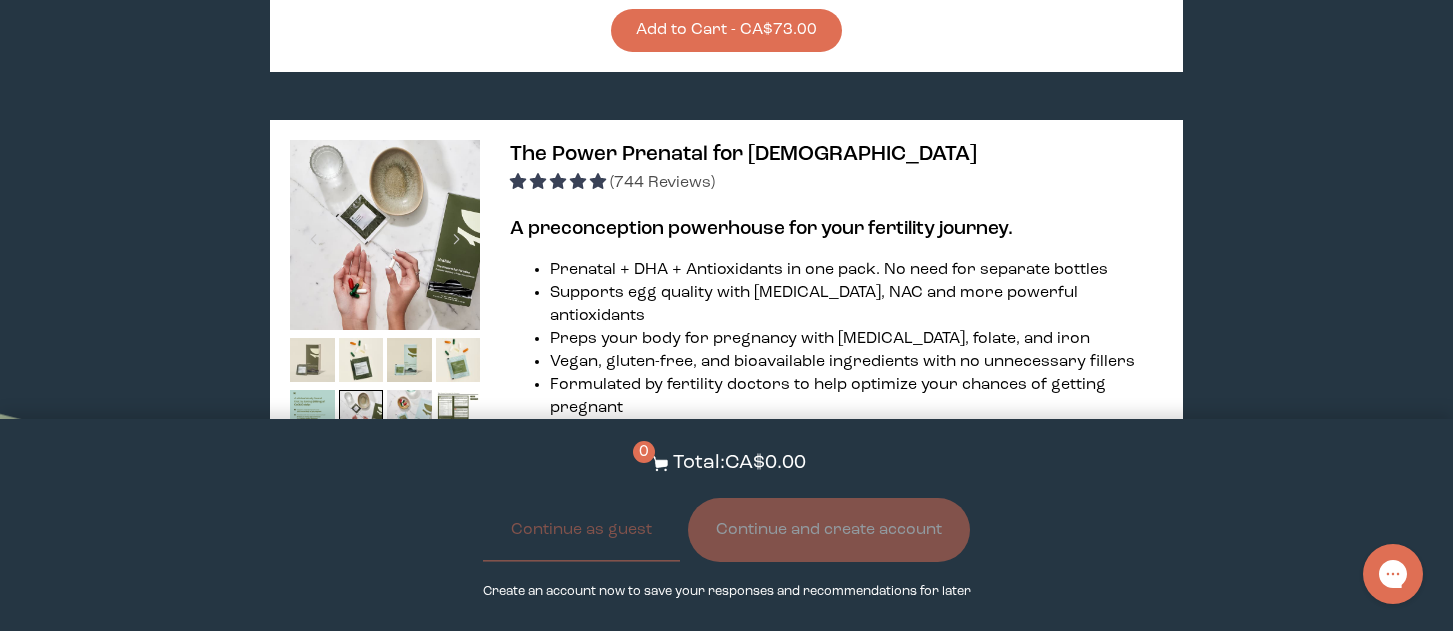 click at bounding box center [312, 360] 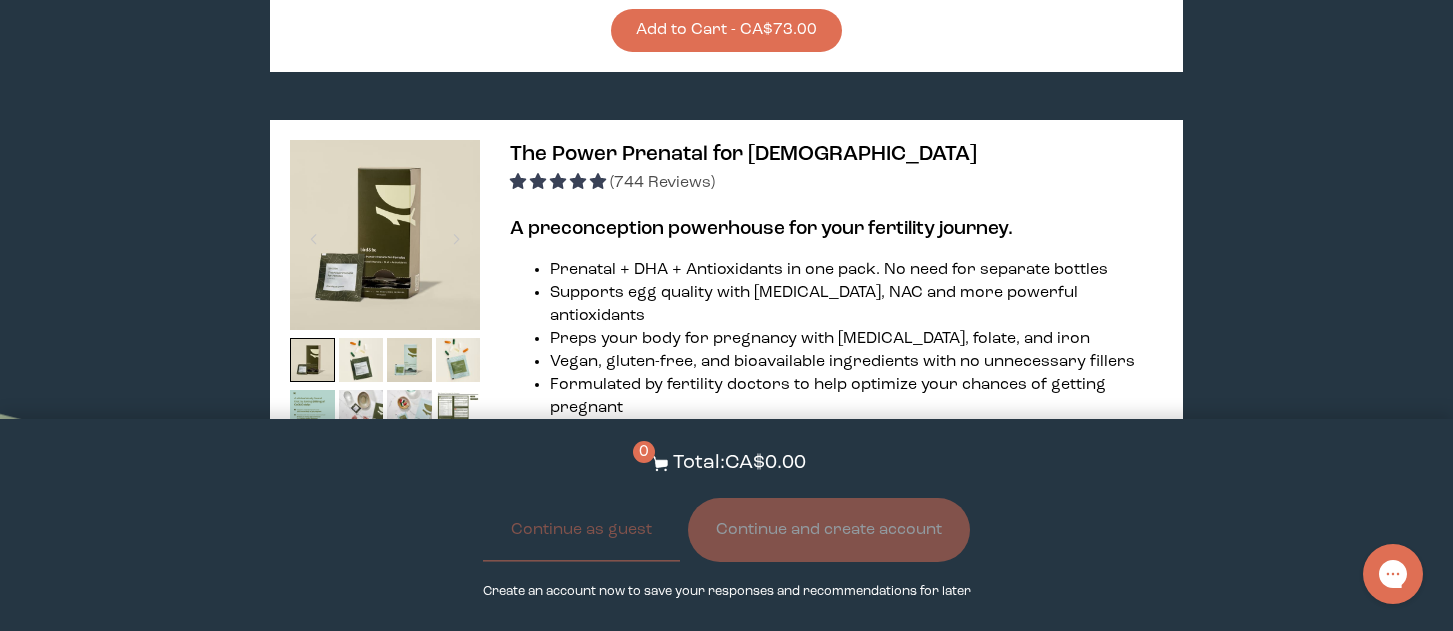 drag, startPoint x: 512, startPoint y: 44, endPoint x: 580, endPoint y: 44, distance: 68 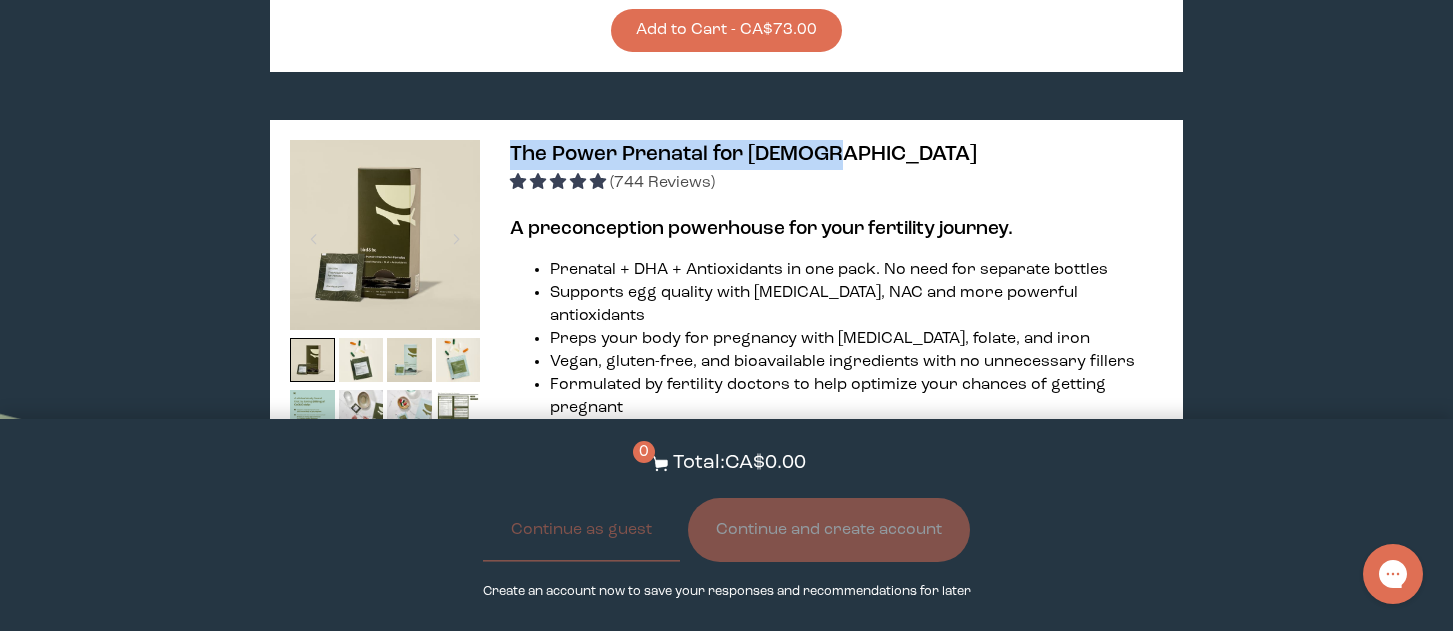 copy on "The Power Prenatal for [DEMOGRAPHIC_DATA]" 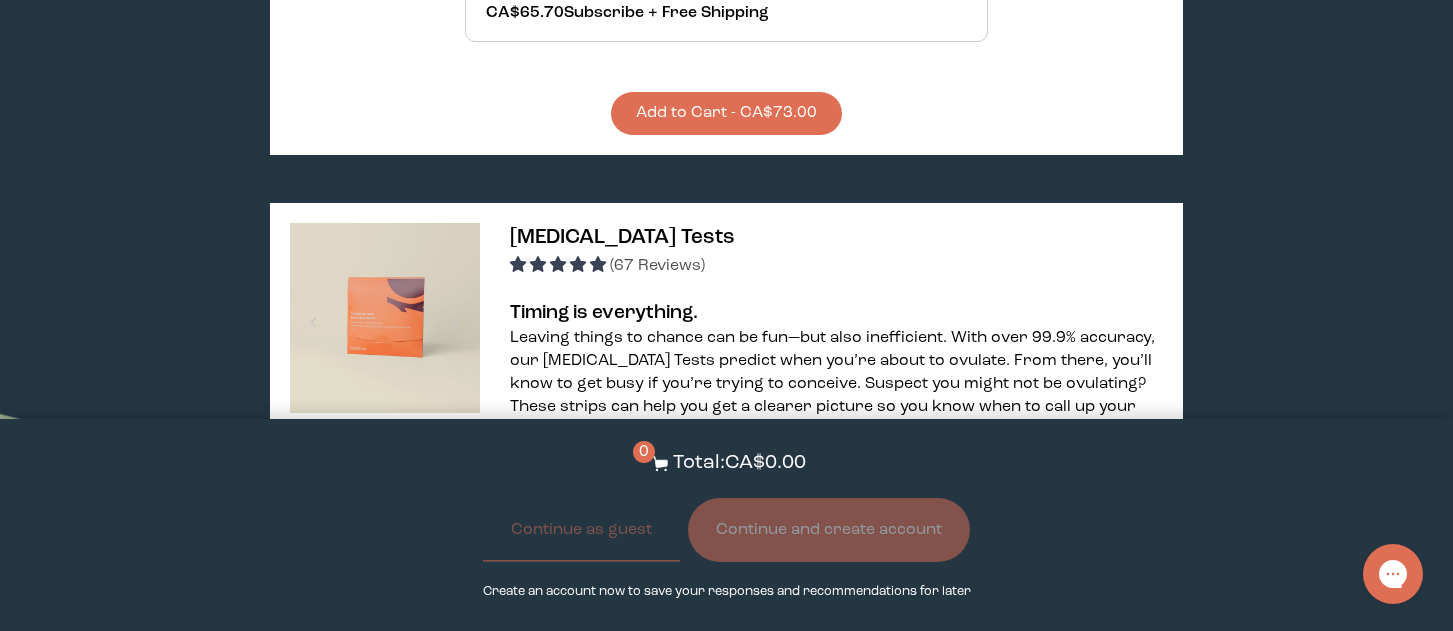 scroll, scrollTop: 2753, scrollLeft: 0, axis: vertical 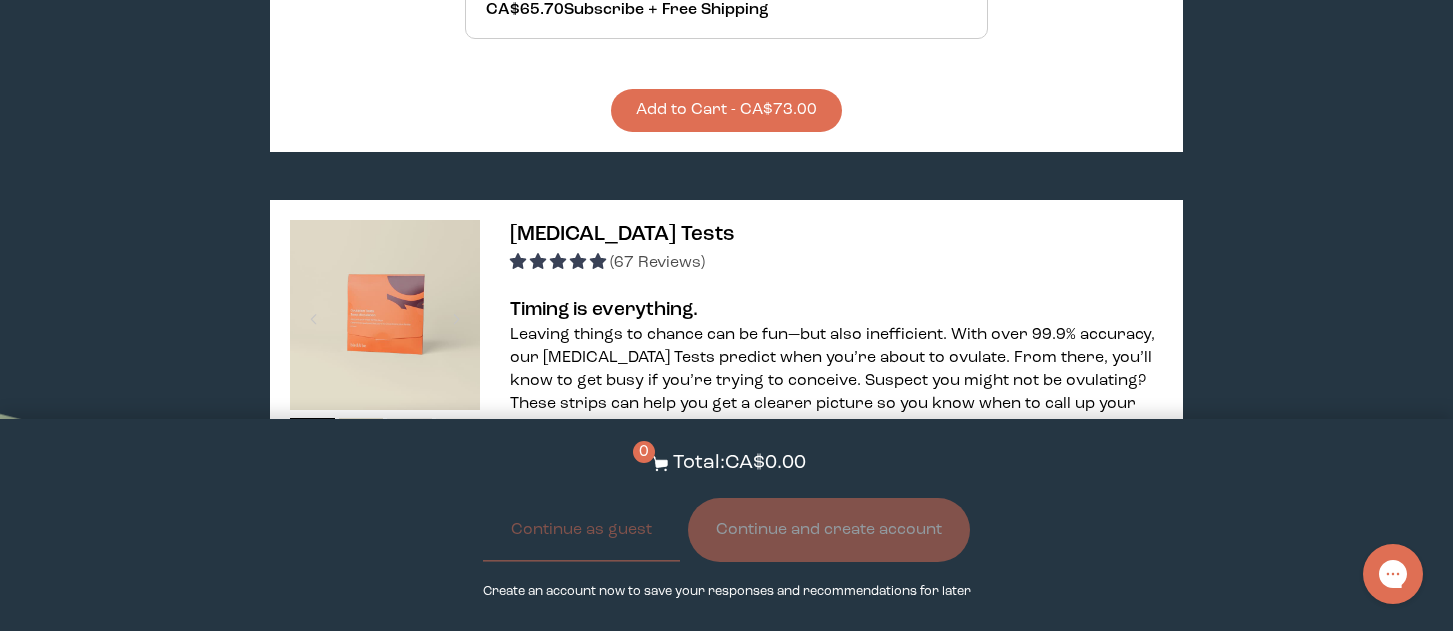 click at bounding box center (458, 440) 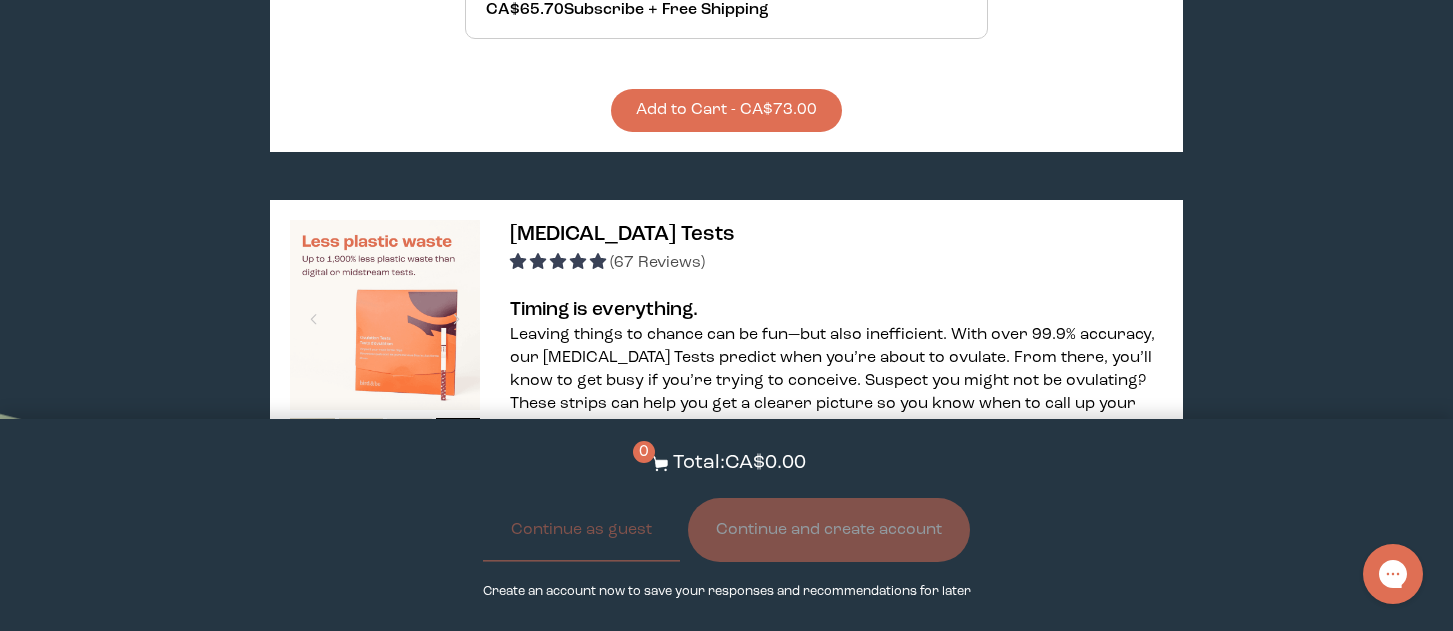 click at bounding box center (361, 440) 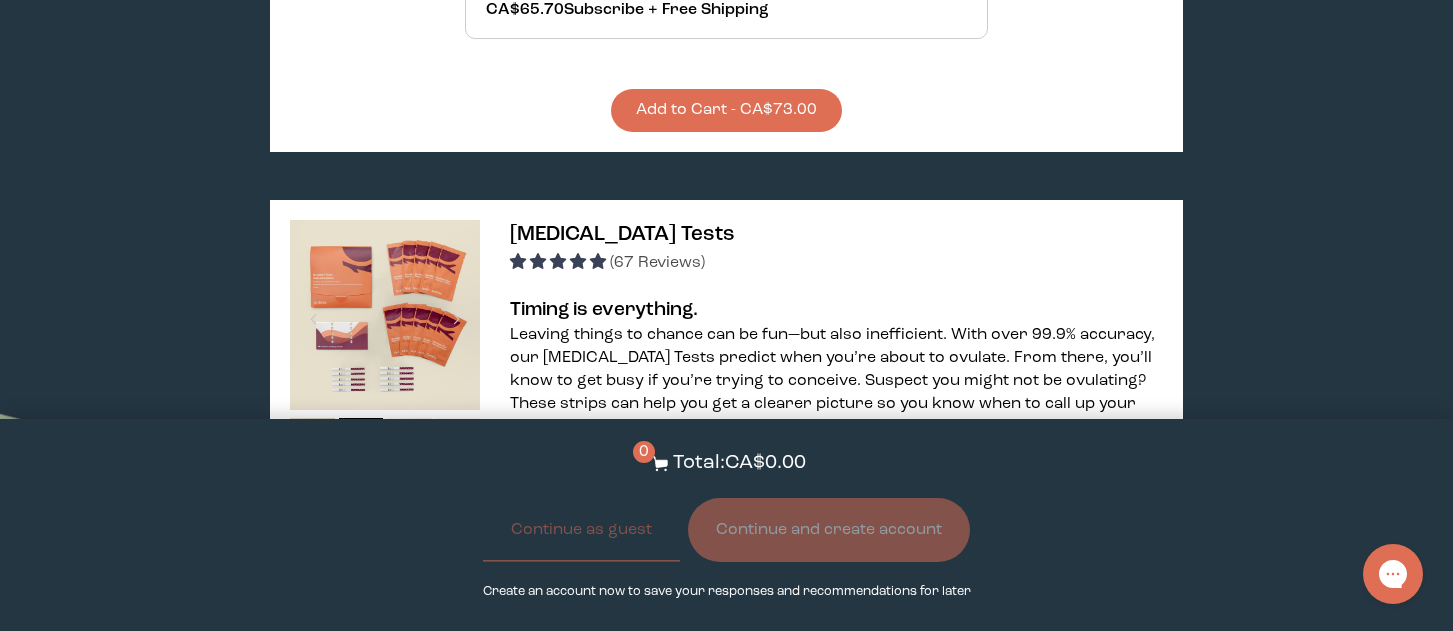 click at bounding box center (361, 493) 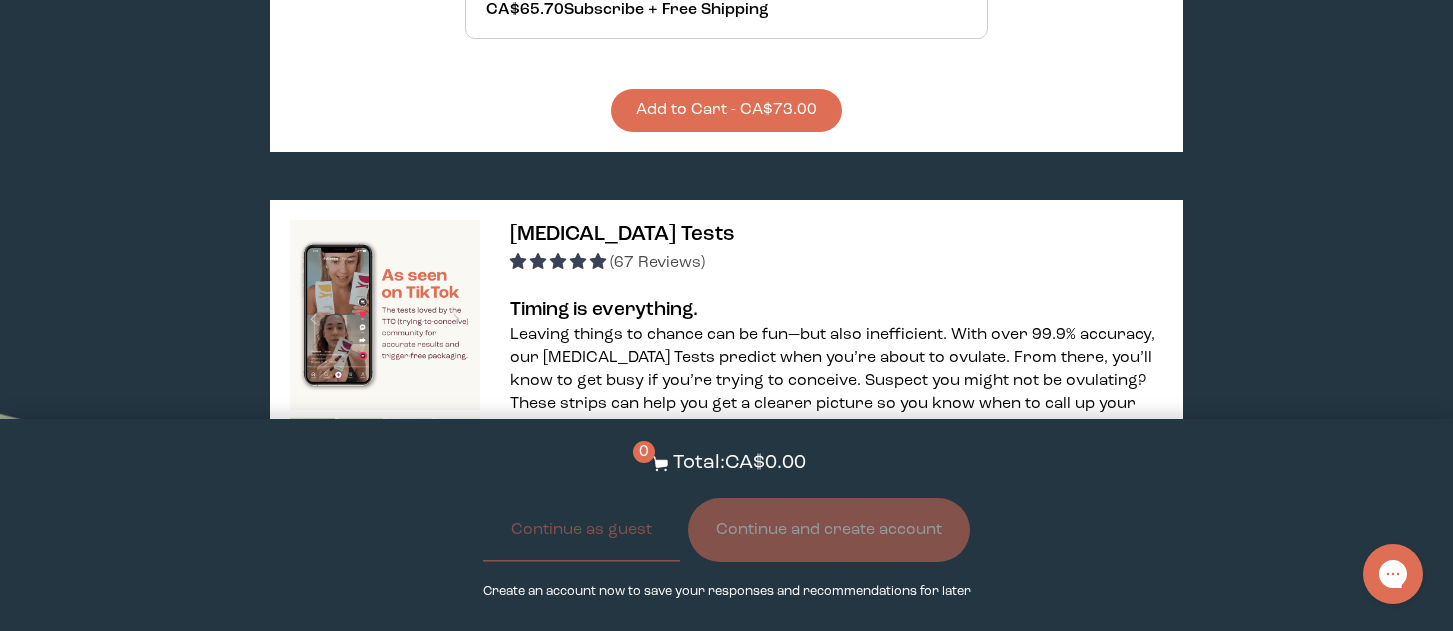 click at bounding box center [458, 493] 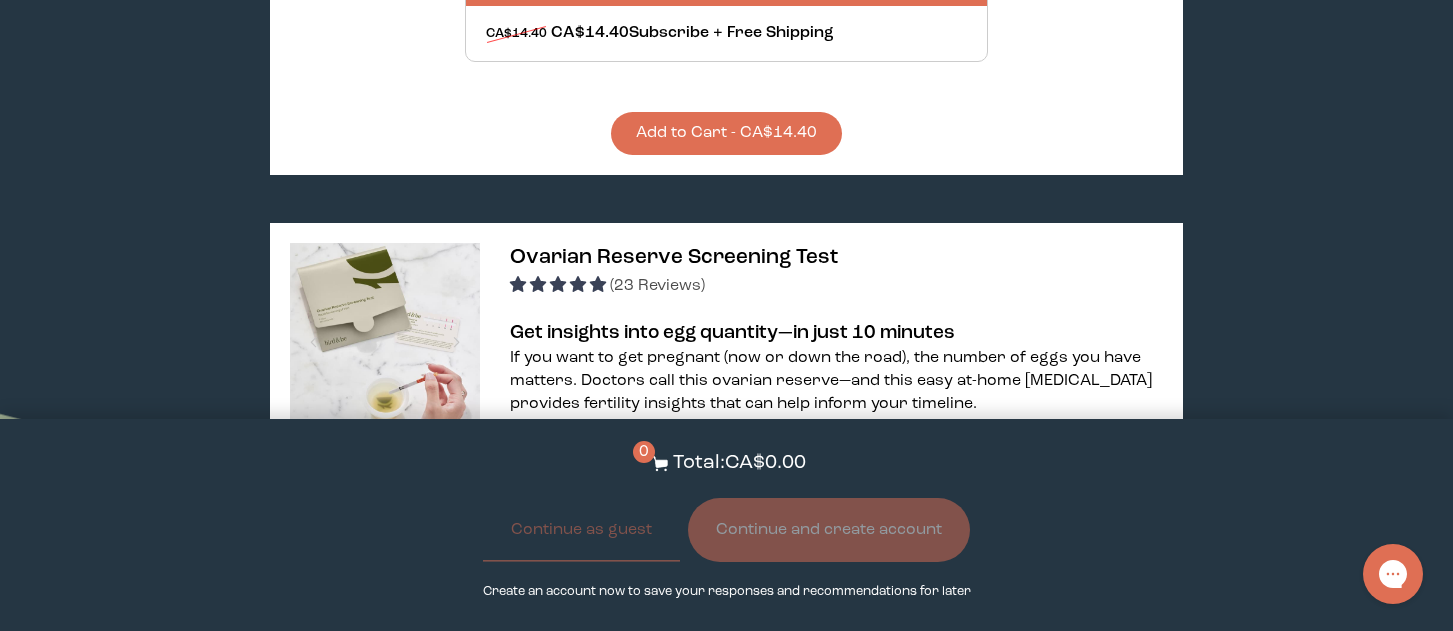 scroll, scrollTop: 3659, scrollLeft: 0, axis: vertical 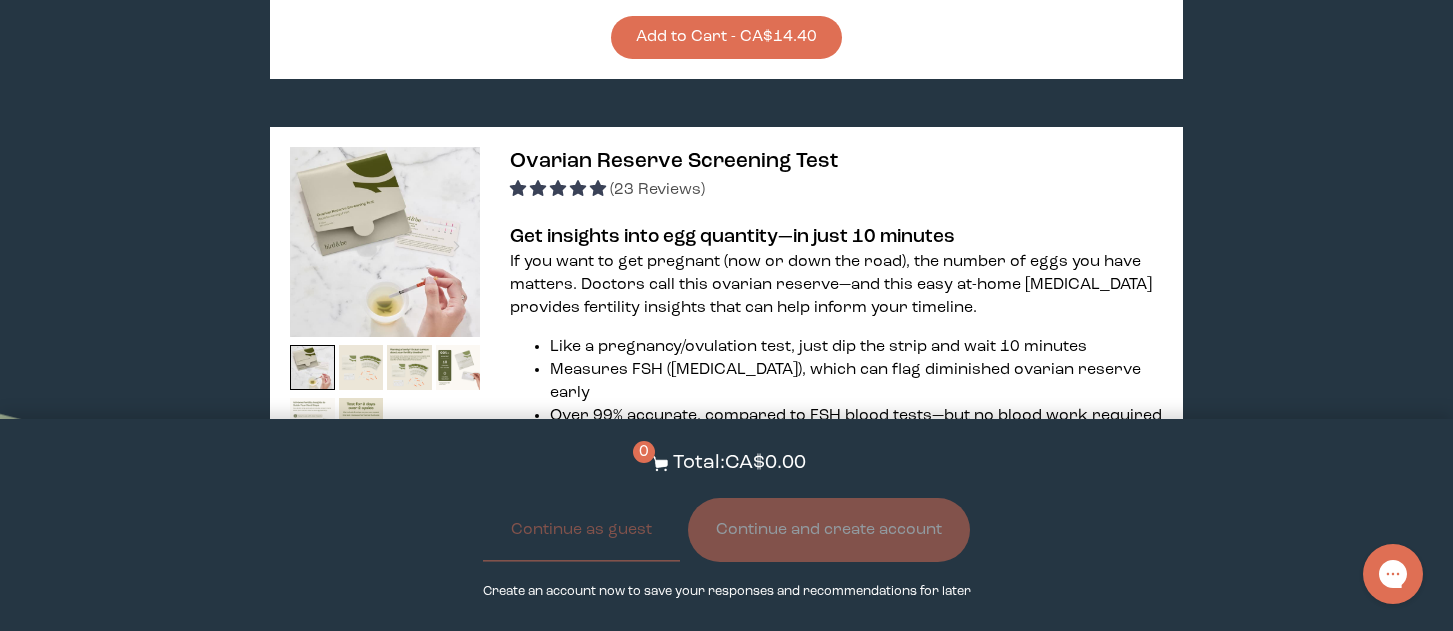 click at bounding box center (312, 420) 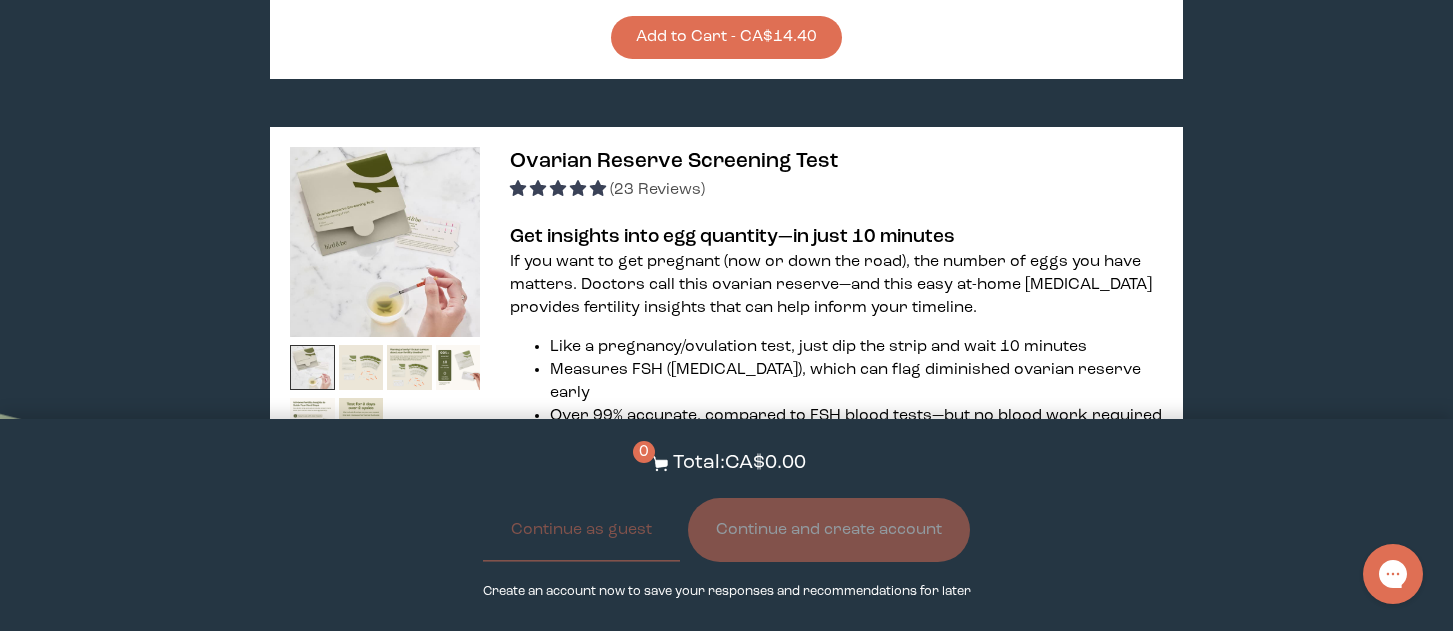 click at bounding box center (312, 367) 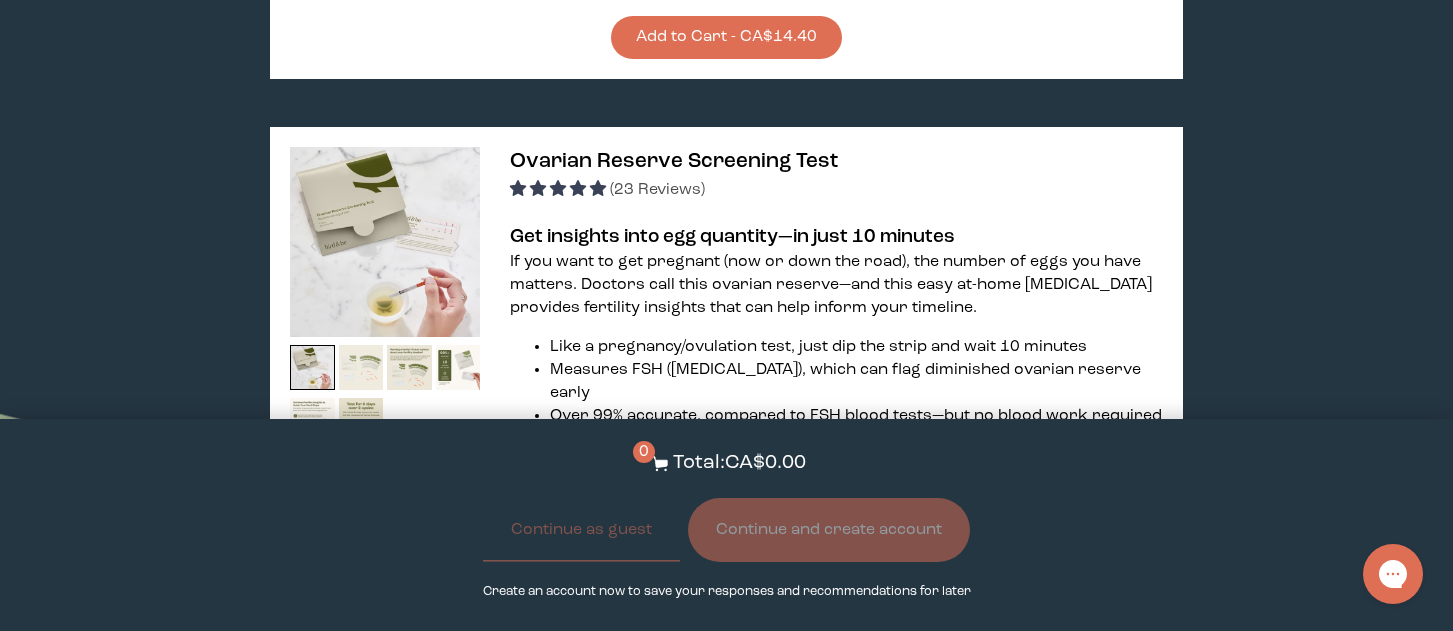 click at bounding box center (361, 367) 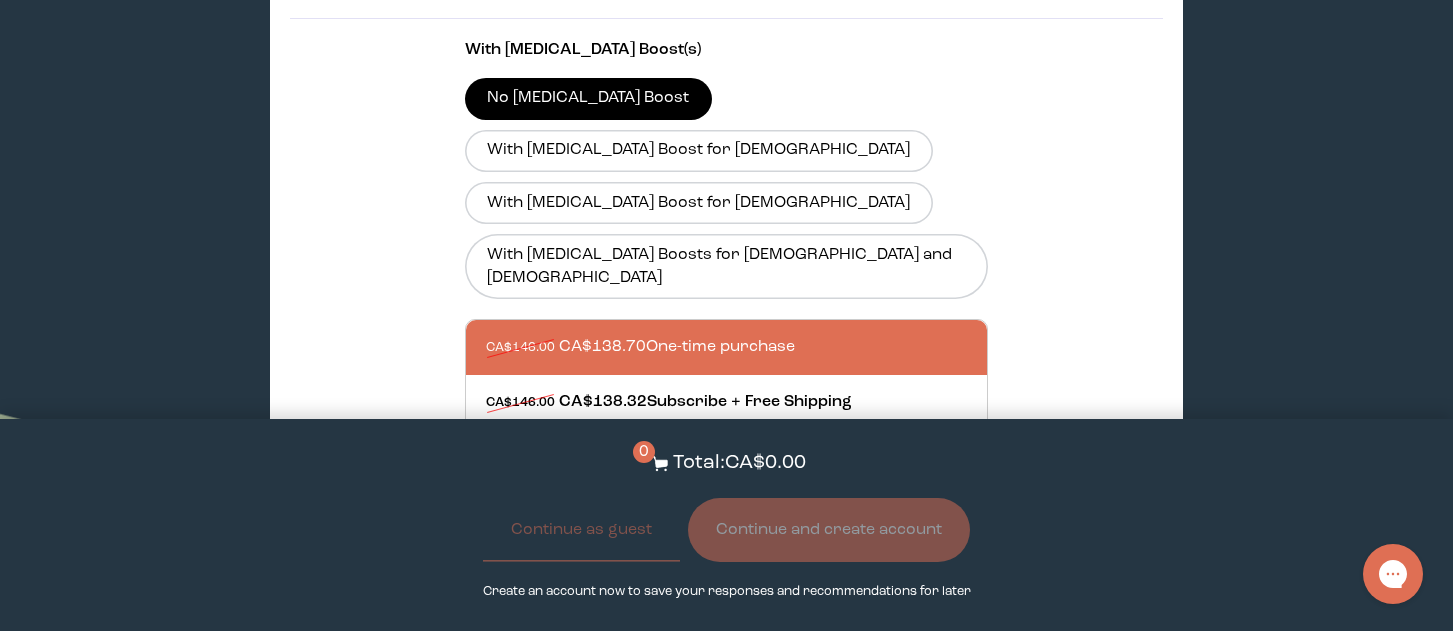 scroll, scrollTop: 0, scrollLeft: 0, axis: both 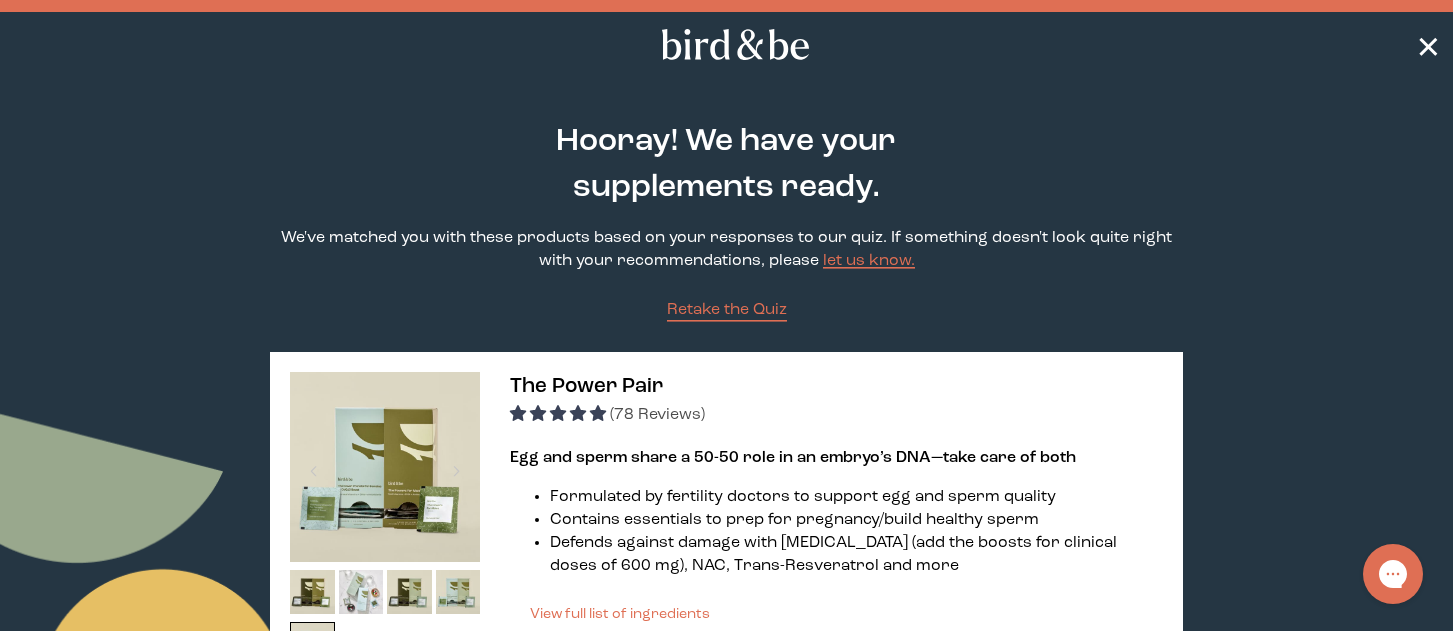 click on "✕" at bounding box center (1428, 44) 